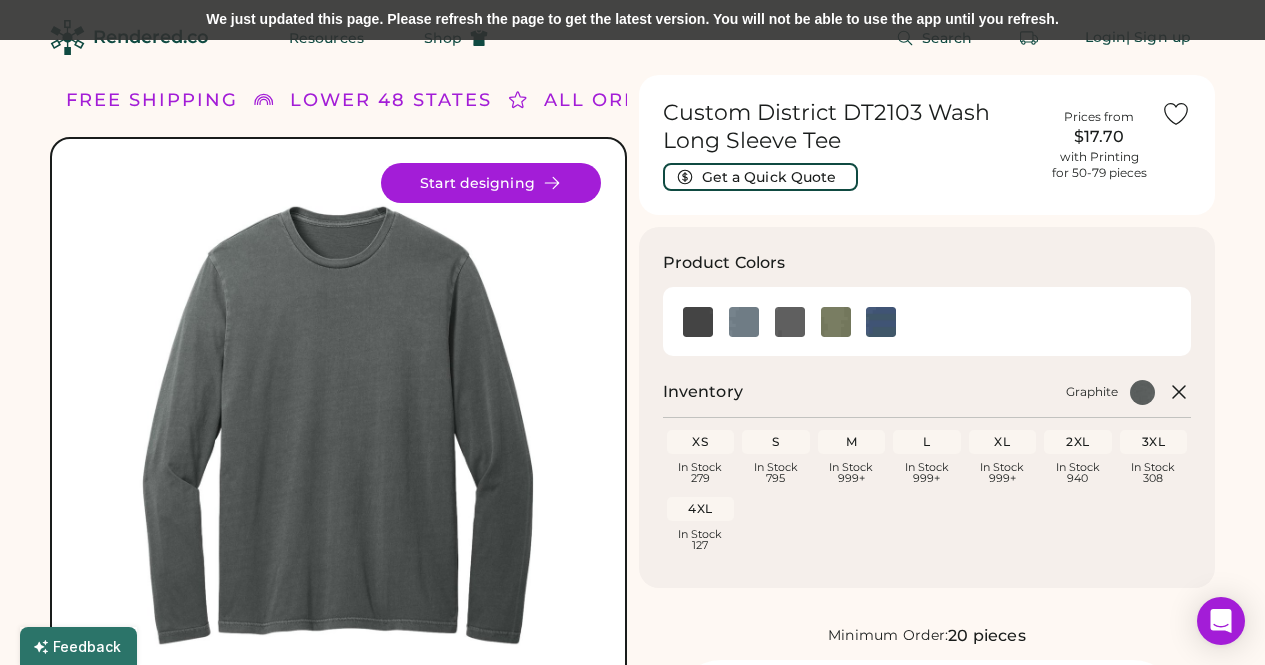 scroll, scrollTop: 57, scrollLeft: 0, axis: vertical 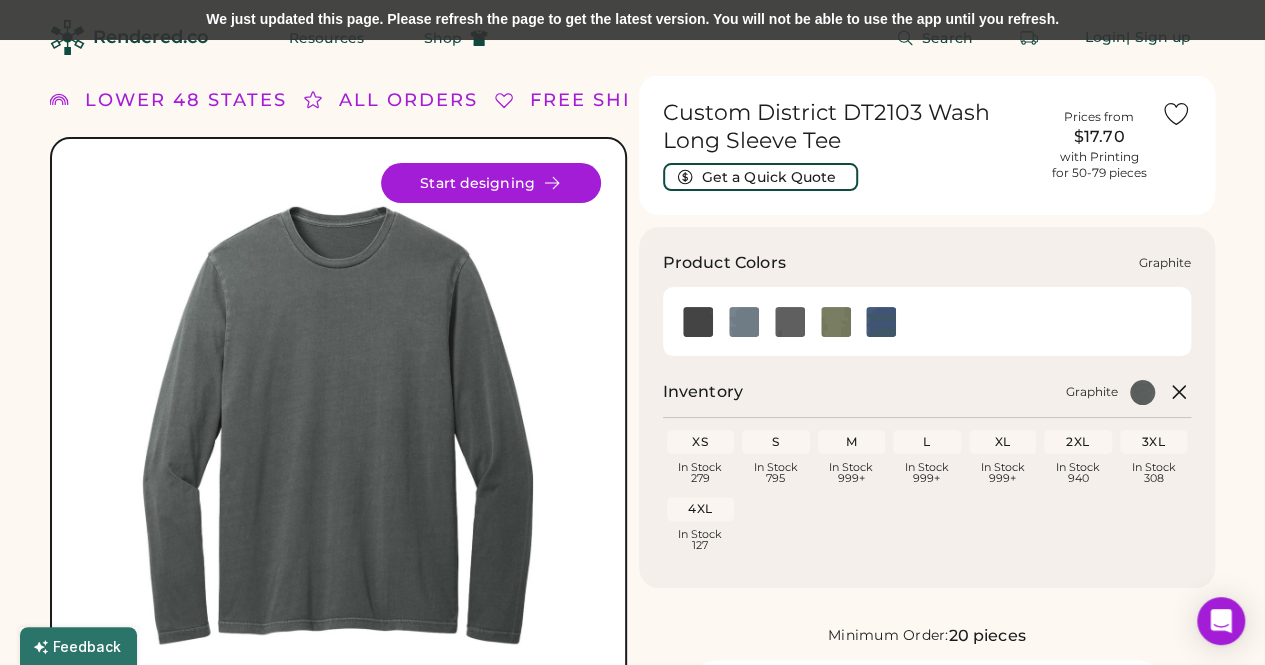 click 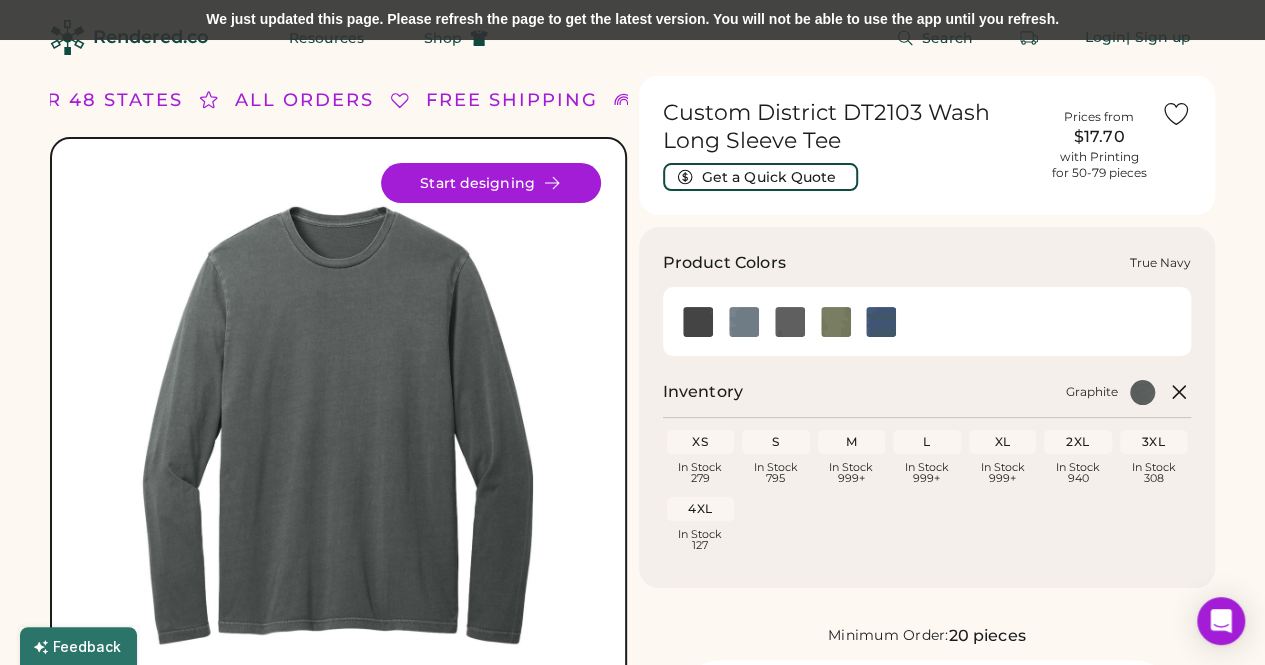 click 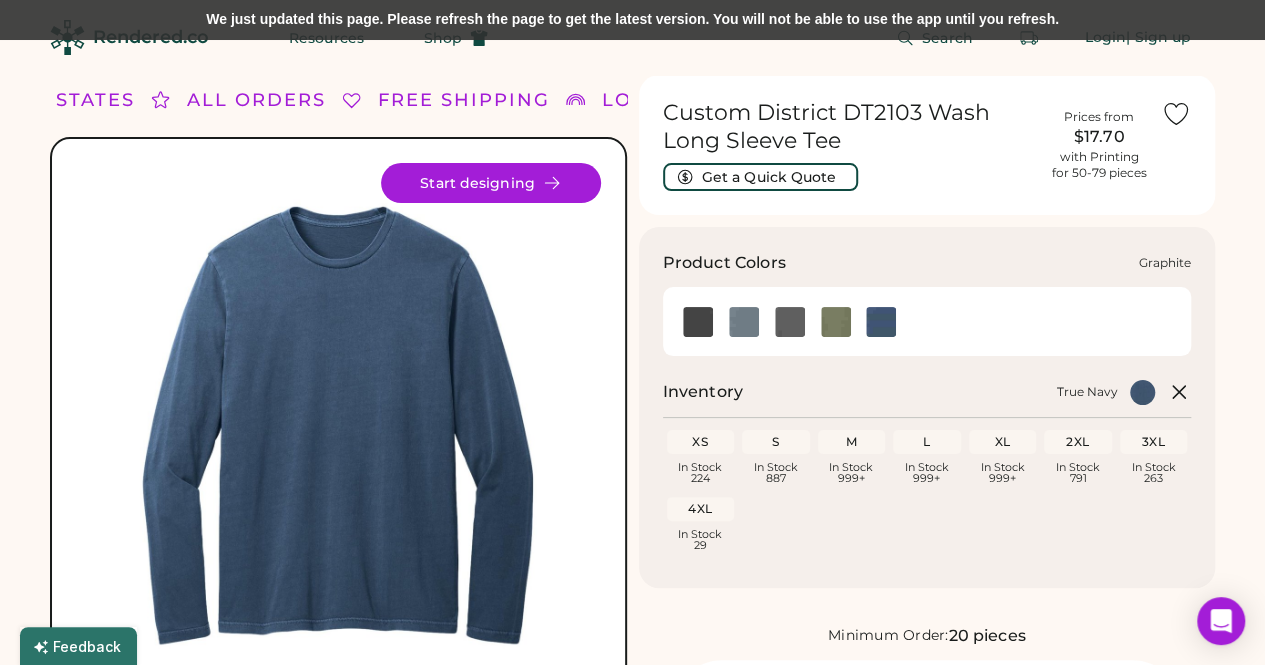 click 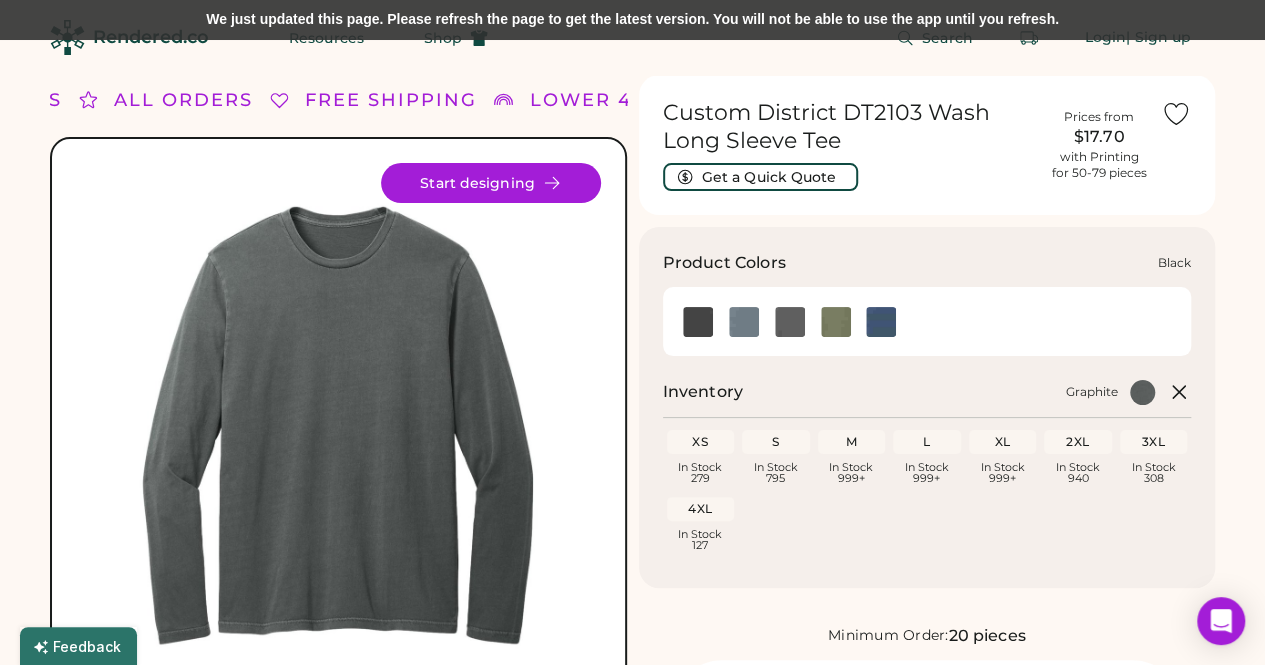 click 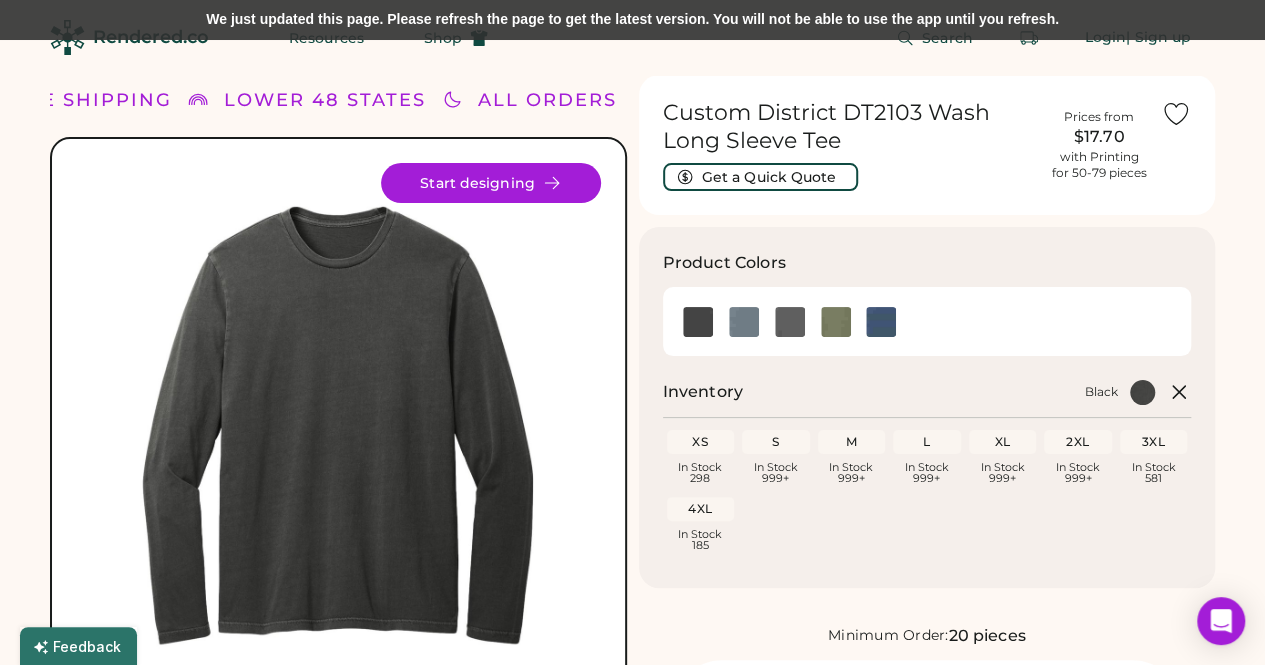 drag, startPoint x: 848, startPoint y: 132, endPoint x: 668, endPoint y: 107, distance: 181.72781 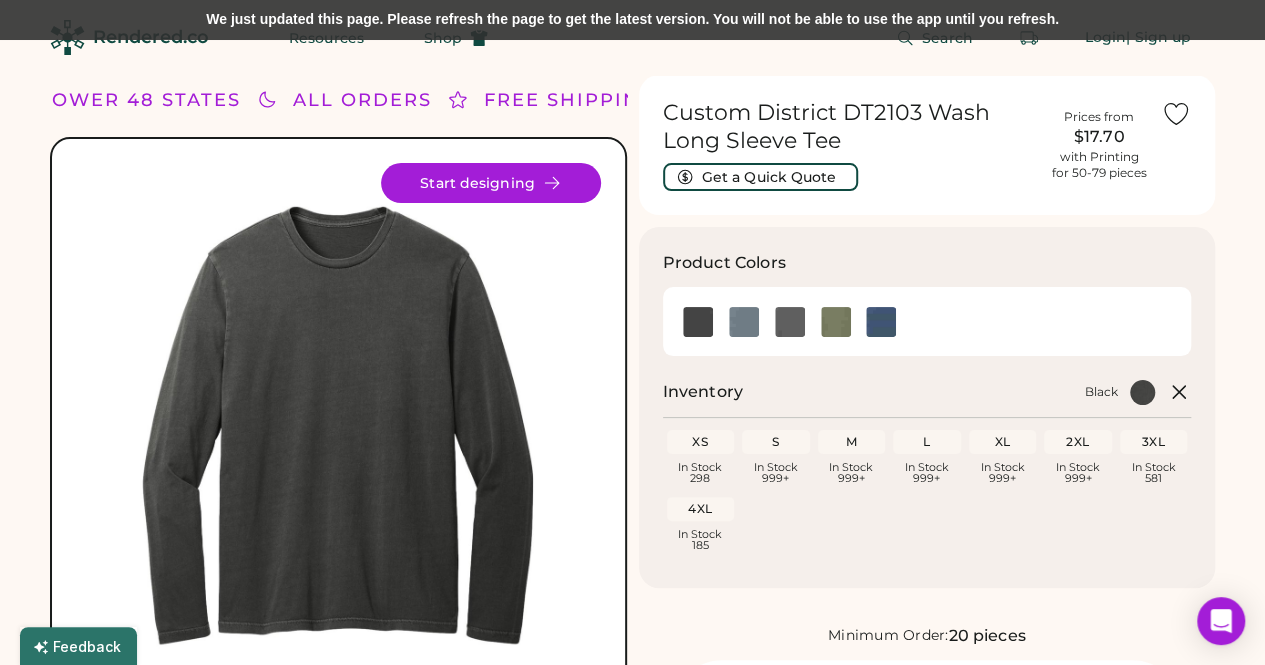 click on "Custom District DT2103 Wash Long Sleeve Tee" at bounding box center [850, 127] 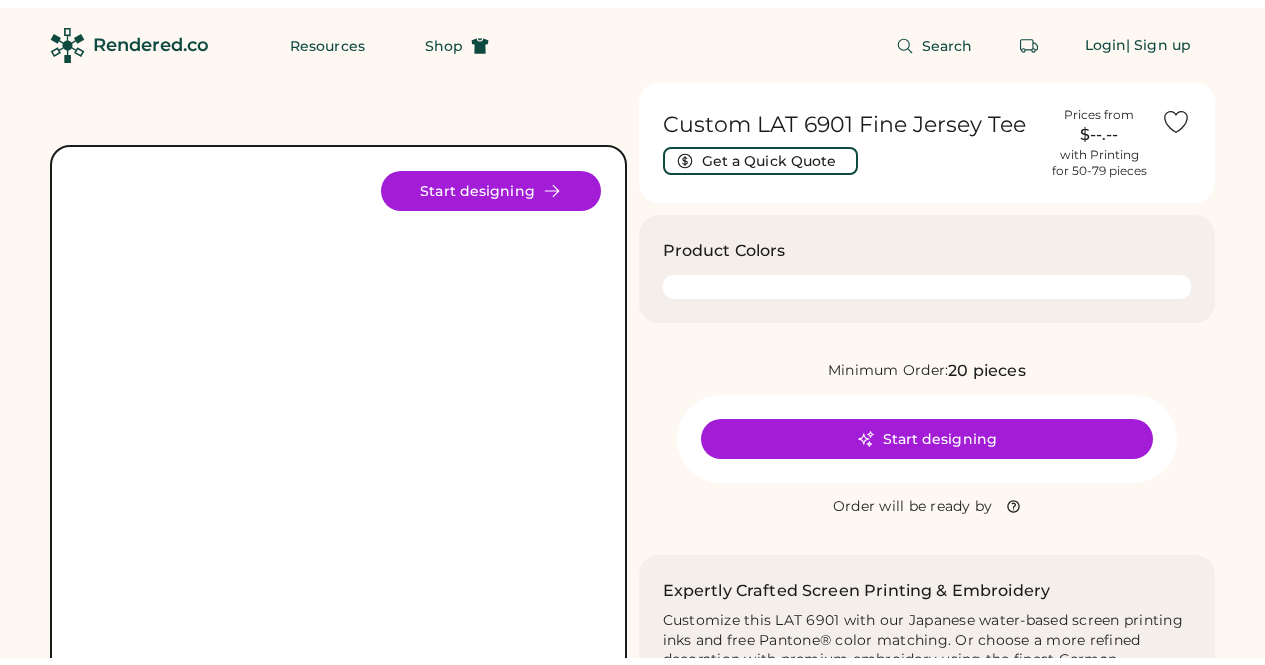 scroll, scrollTop: 0, scrollLeft: 0, axis: both 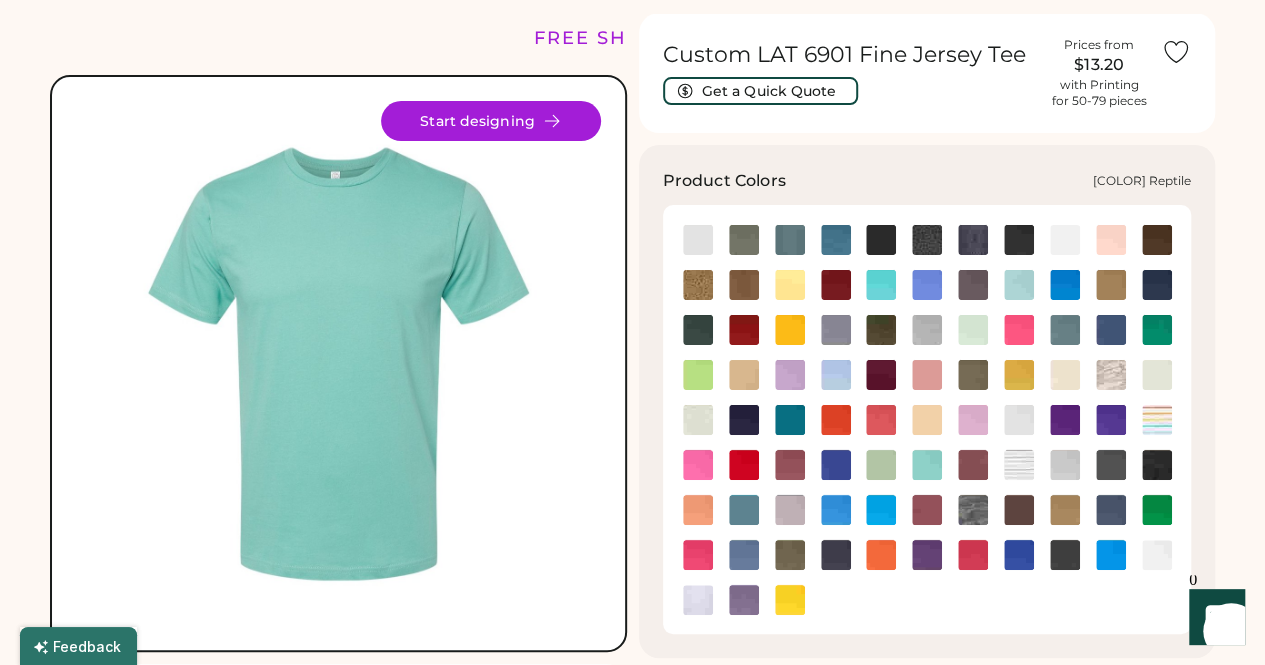 click 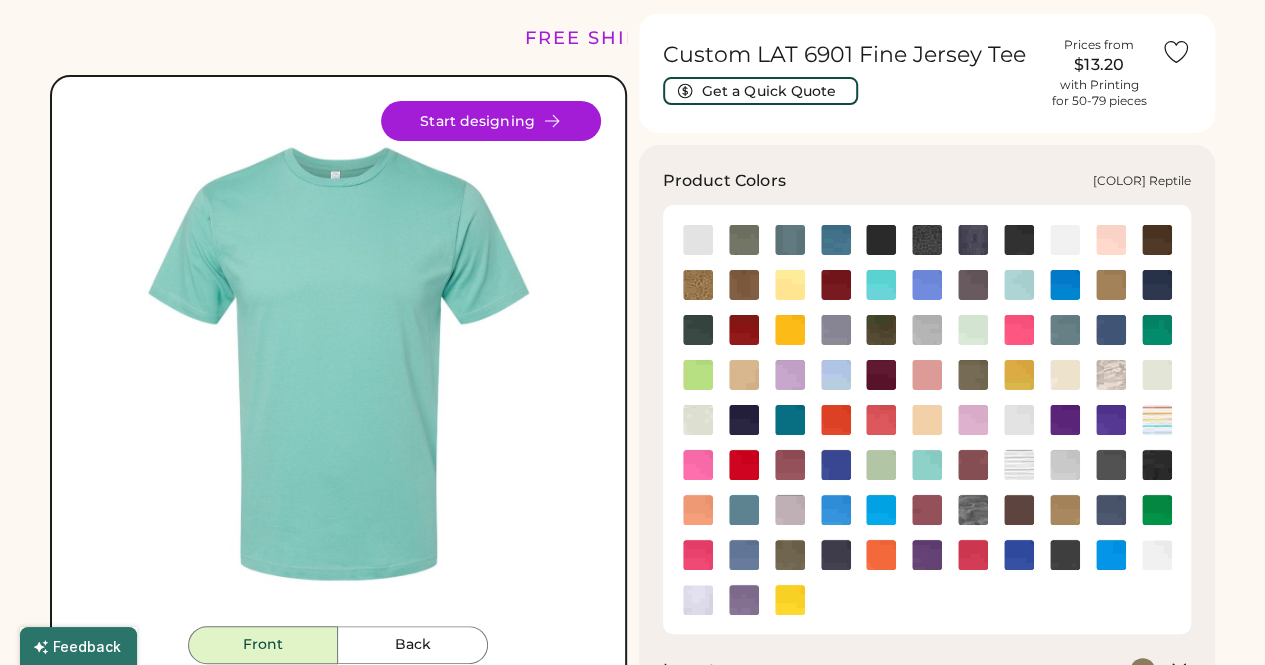 scroll, scrollTop: 0, scrollLeft: 0, axis: both 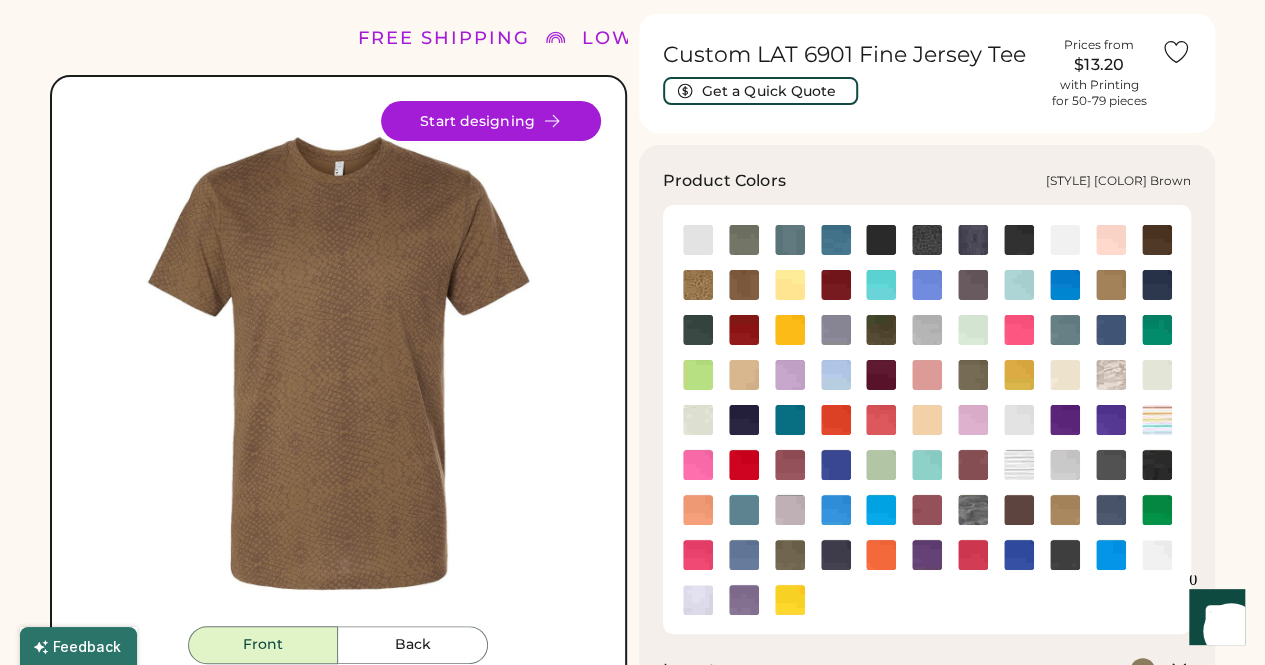 click 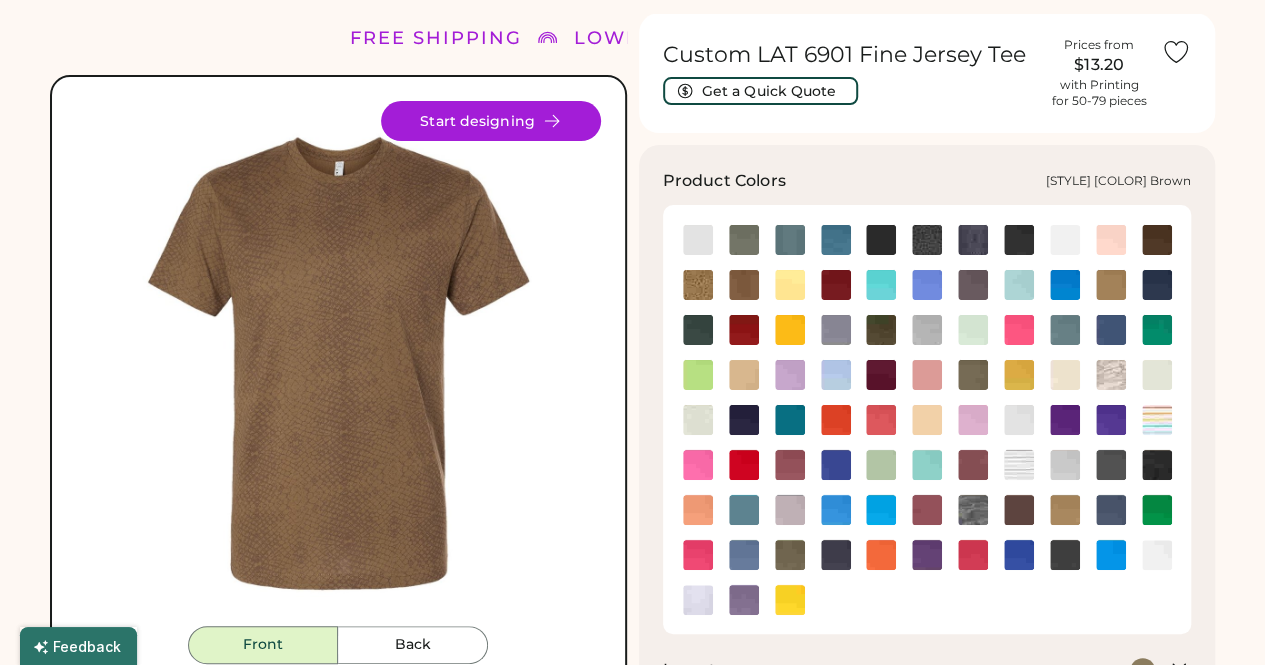 scroll, scrollTop: 0, scrollLeft: 0, axis: both 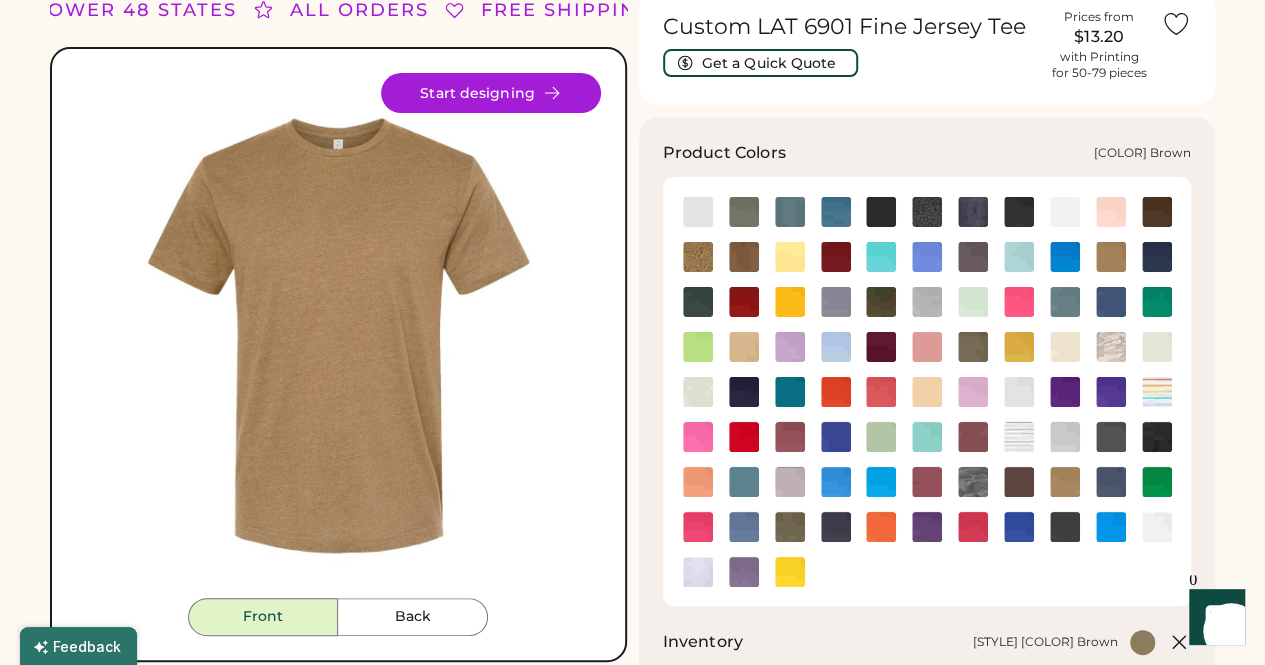 click 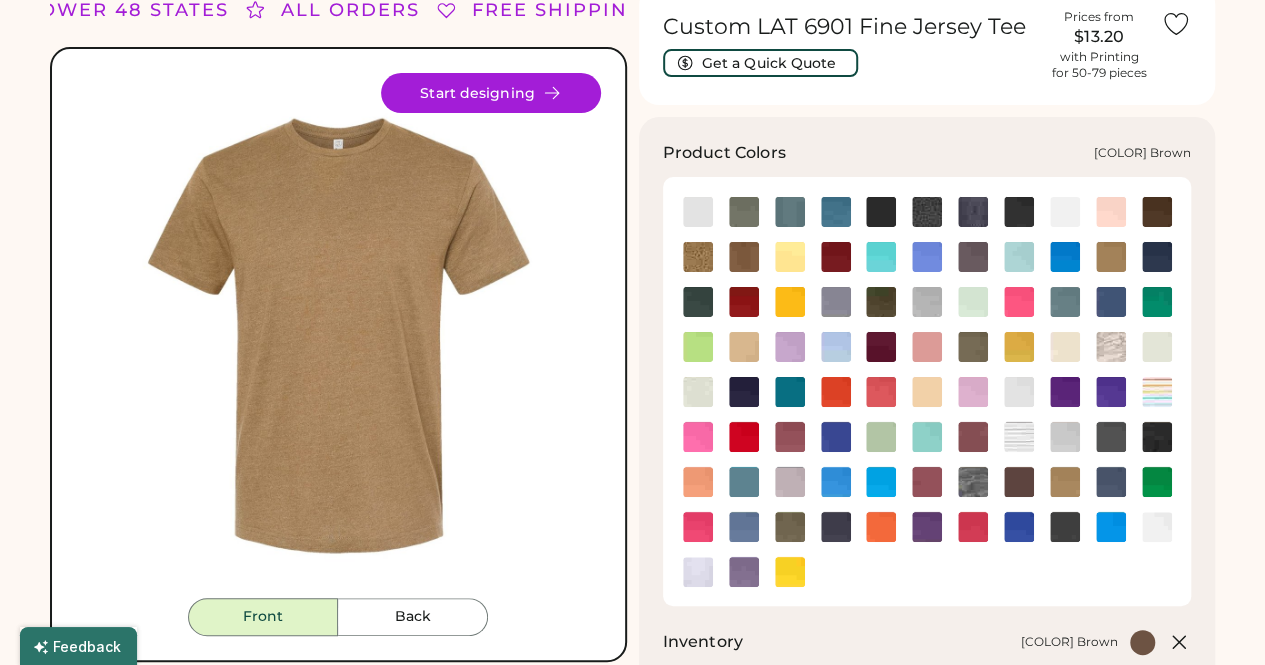 scroll, scrollTop: 0, scrollLeft: 0, axis: both 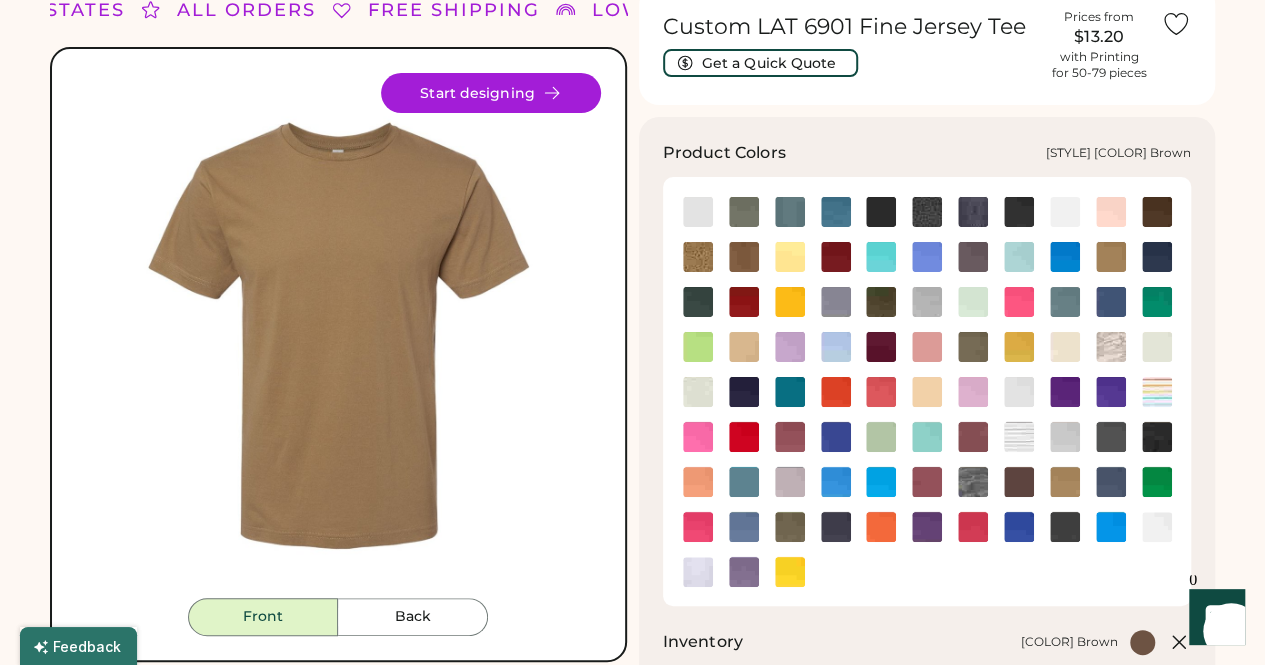 click 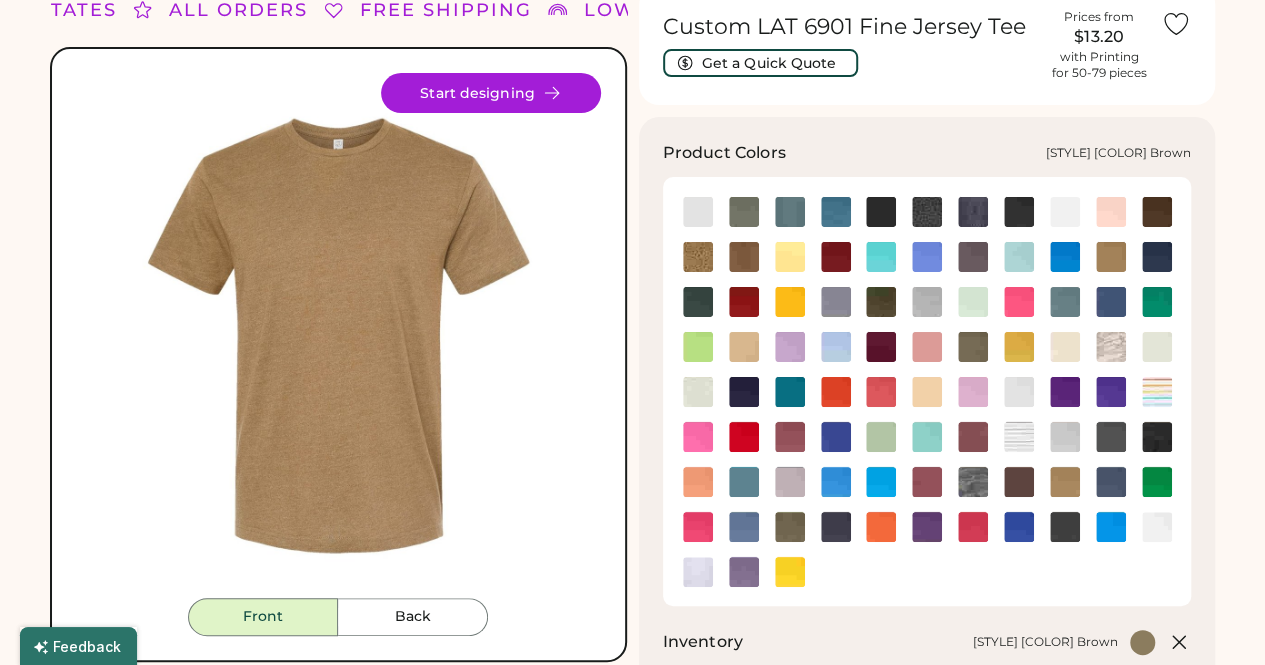 scroll, scrollTop: 0, scrollLeft: 0, axis: both 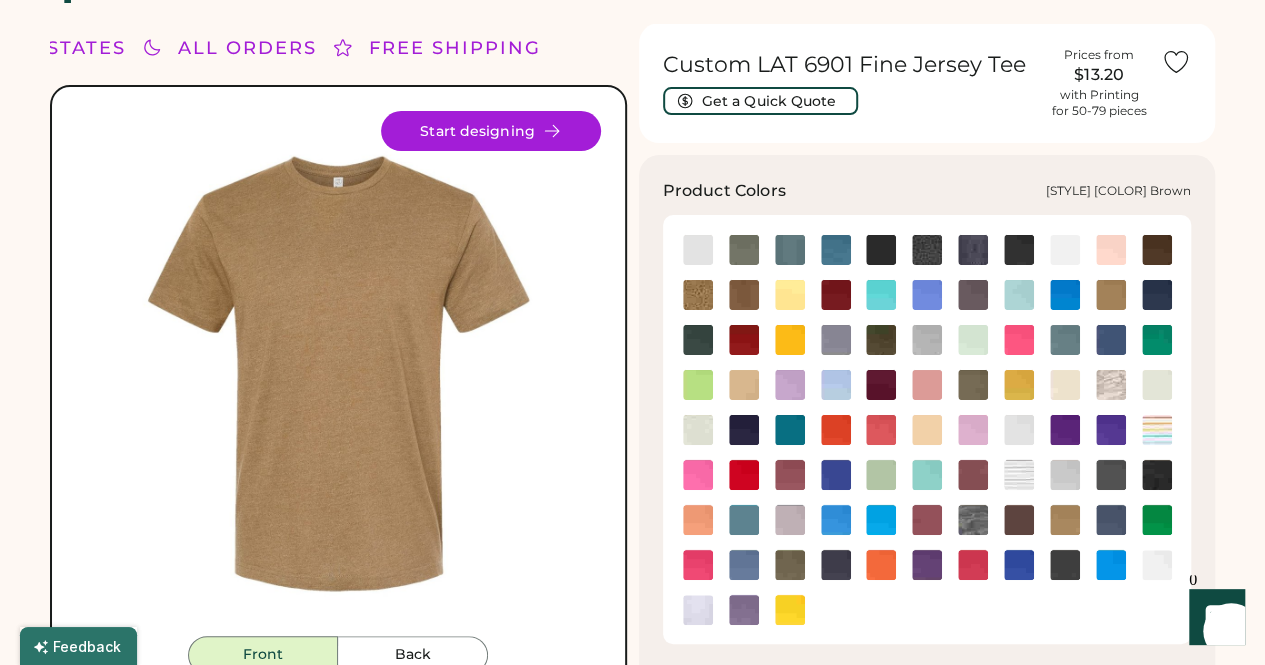 click 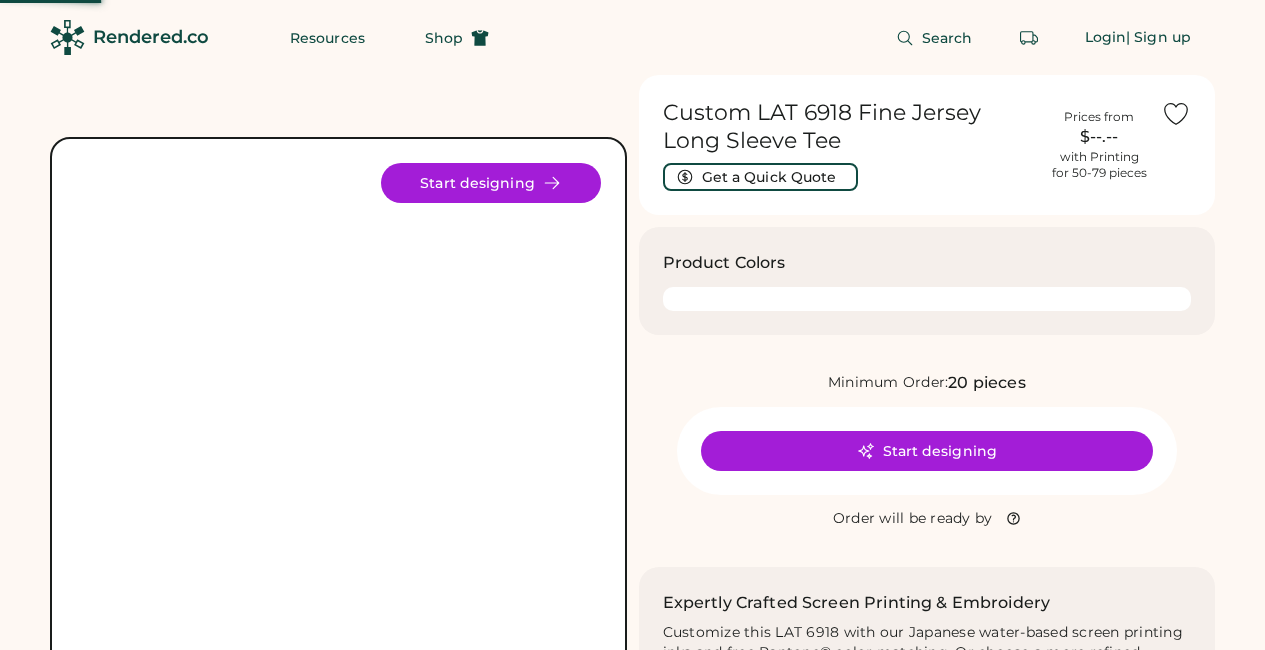 scroll, scrollTop: 0, scrollLeft: 0, axis: both 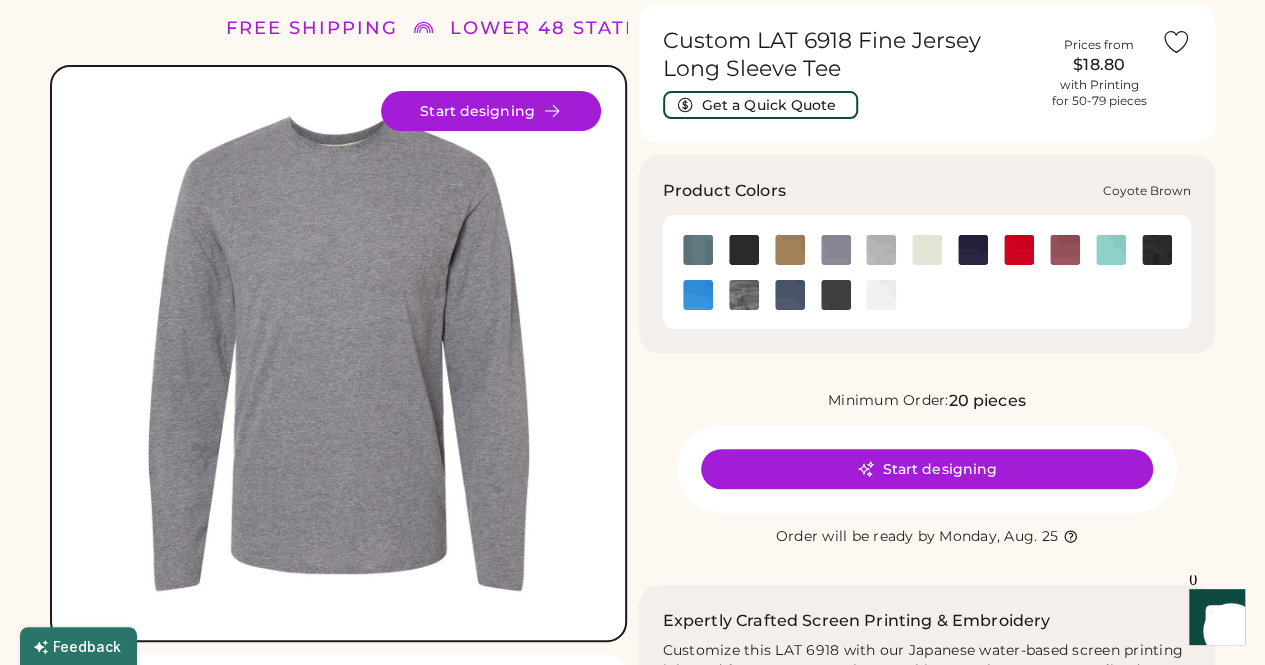 click 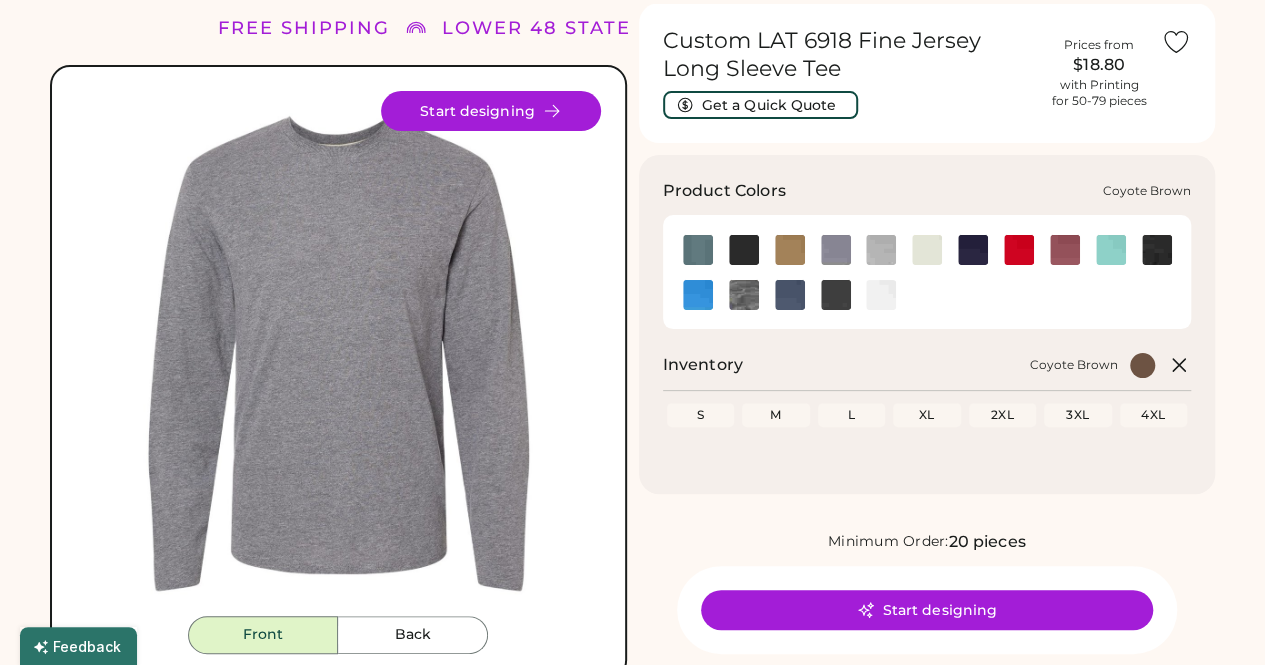 scroll, scrollTop: 0, scrollLeft: 0, axis: both 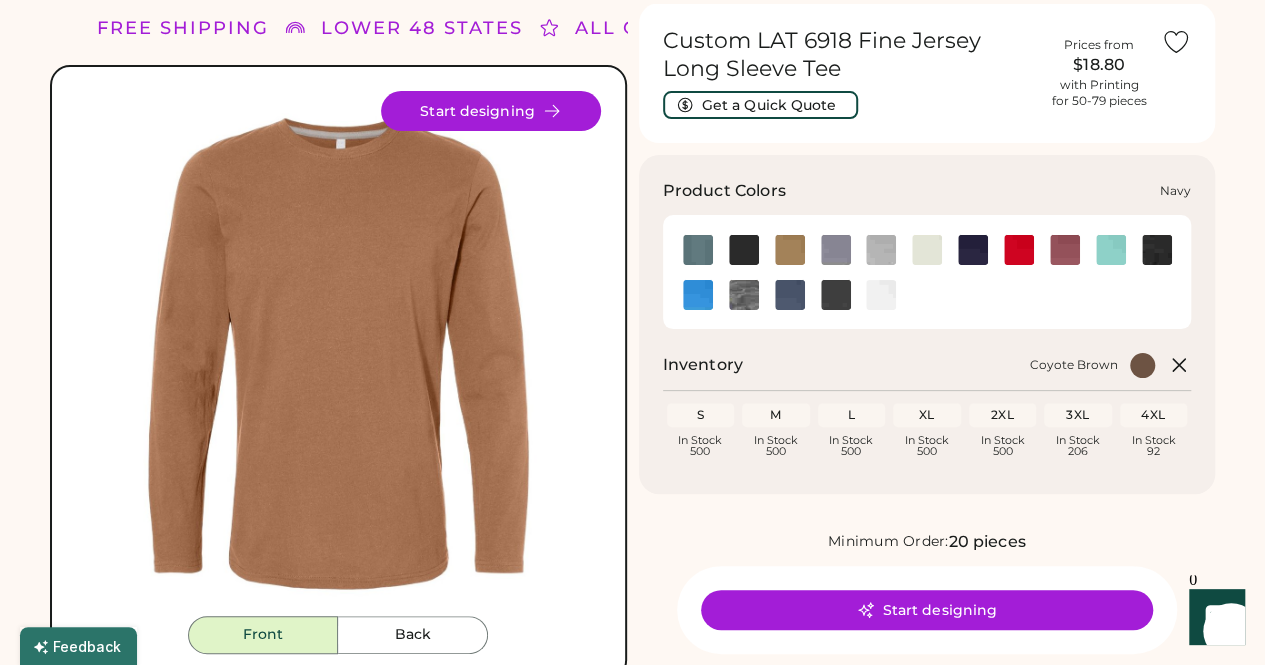 click 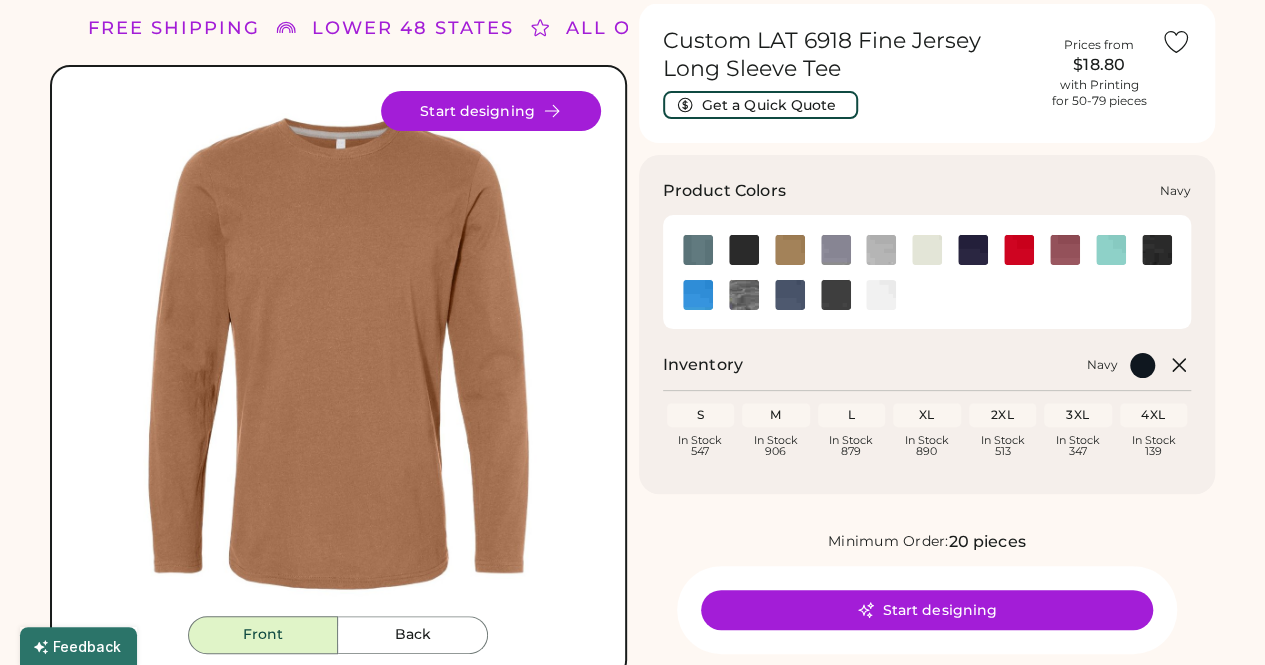 scroll, scrollTop: 0, scrollLeft: 0, axis: both 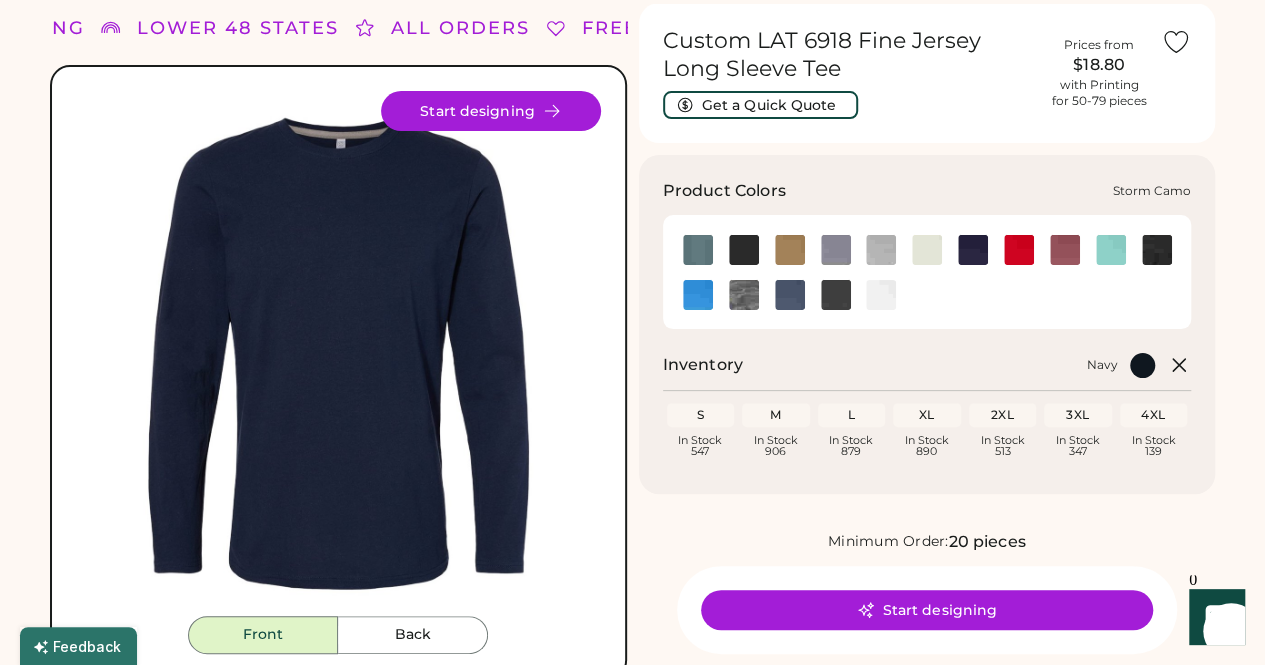 click 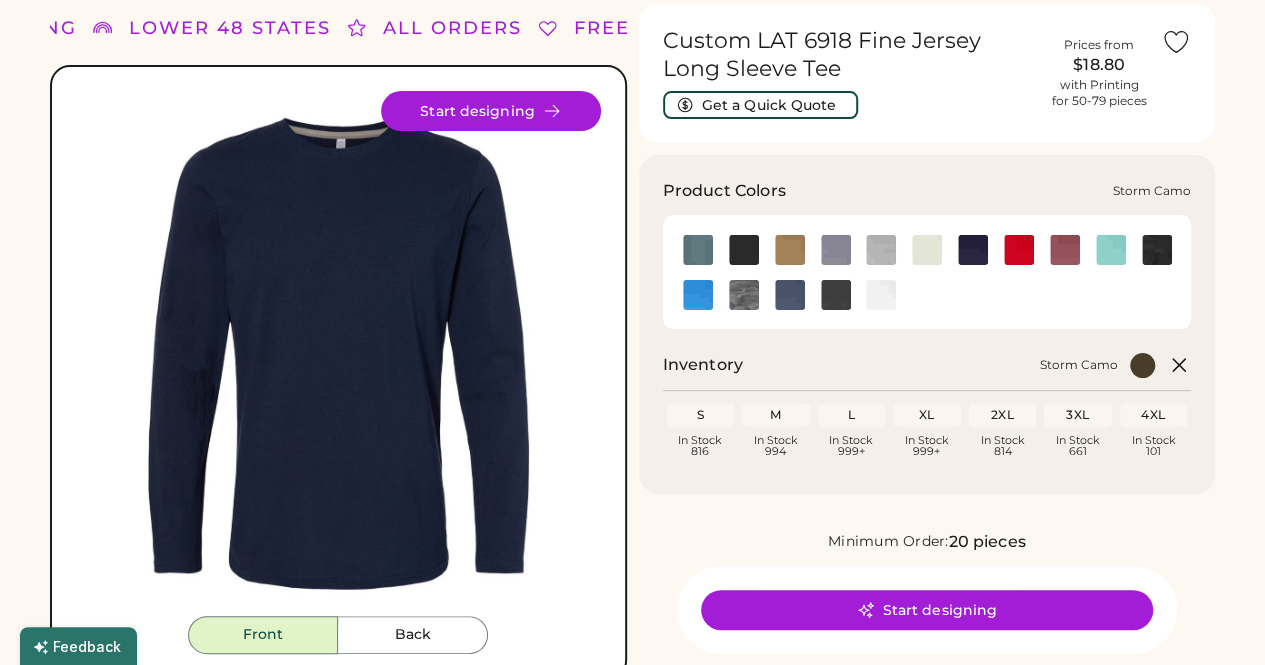 scroll, scrollTop: 0, scrollLeft: 0, axis: both 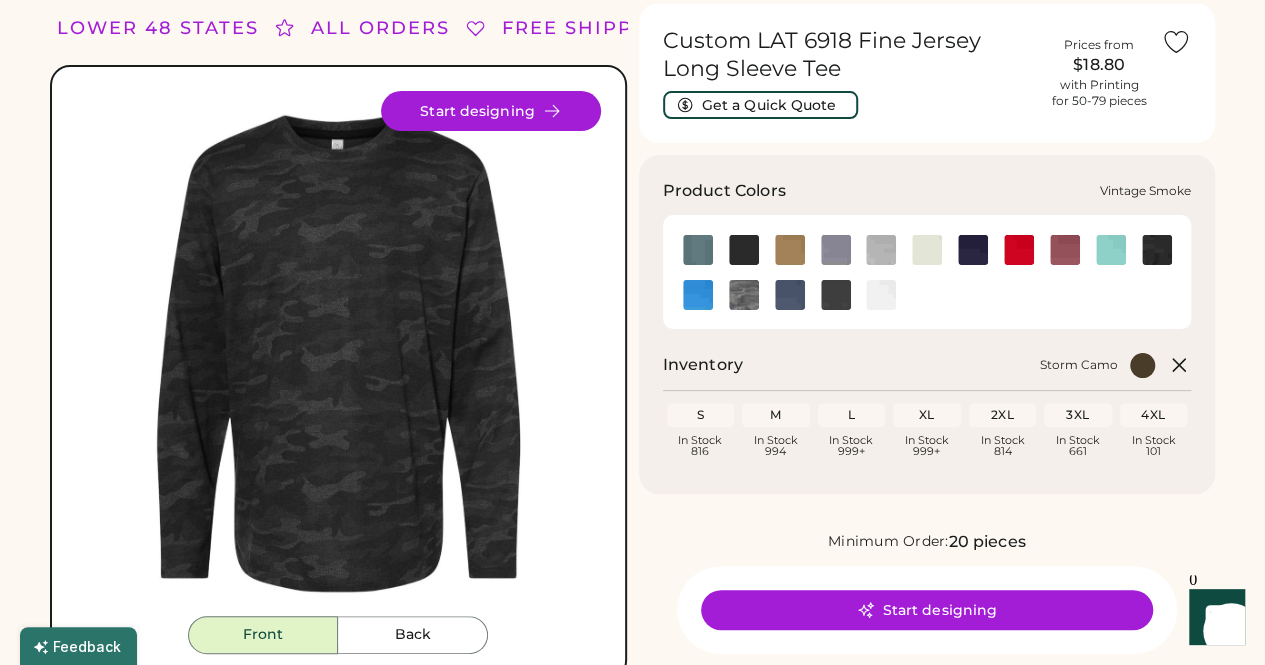 click 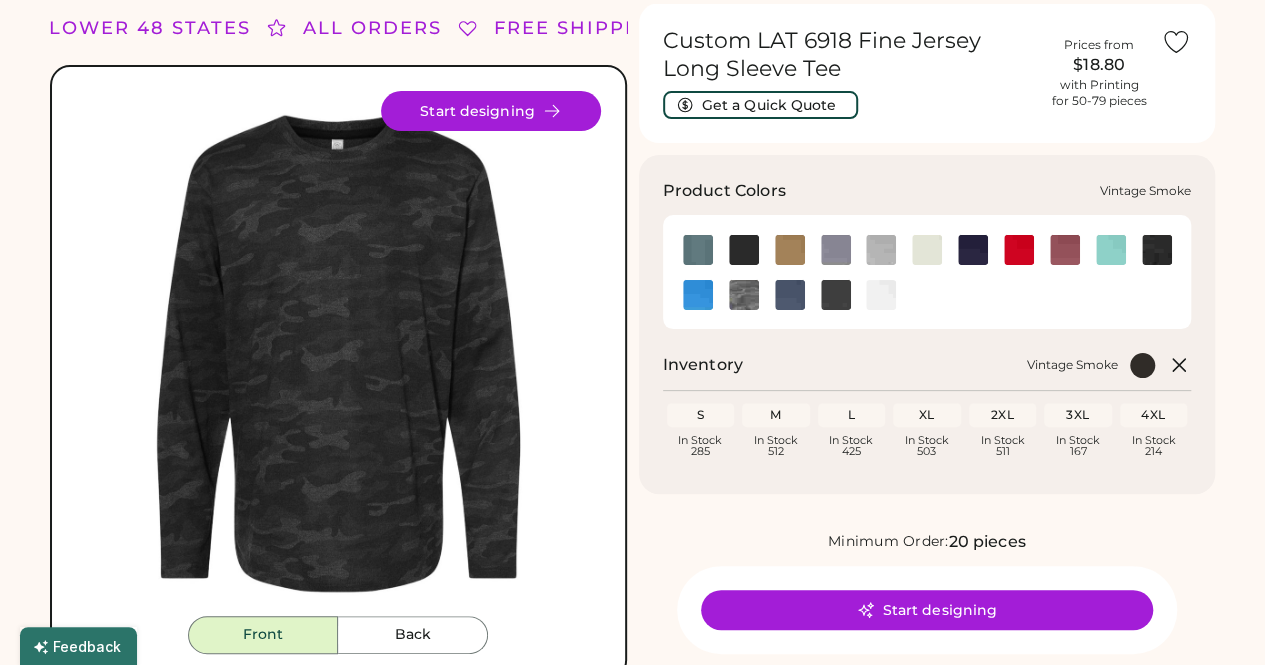 scroll, scrollTop: 0, scrollLeft: 0, axis: both 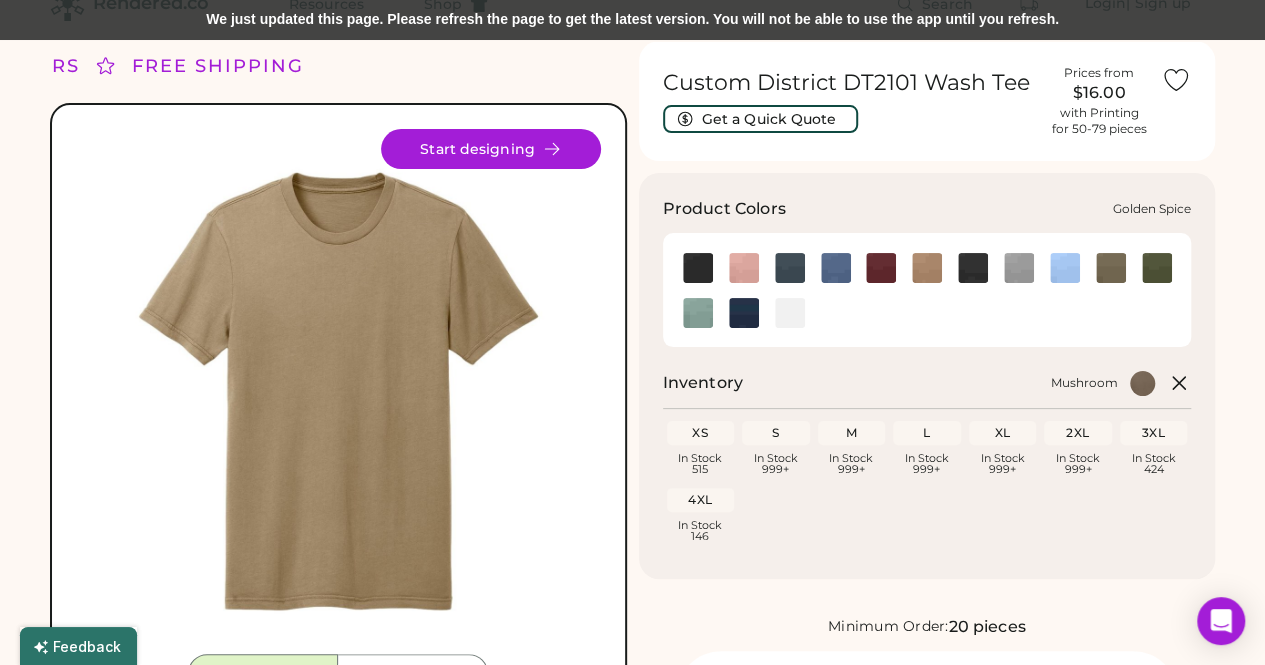 click 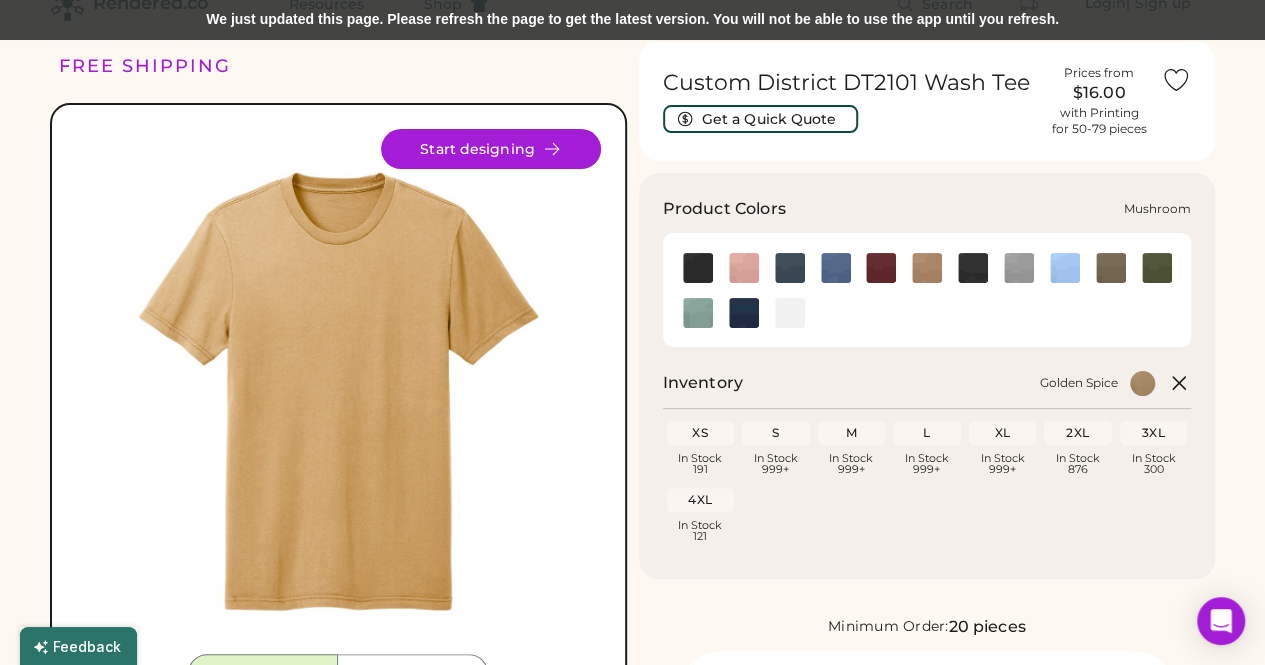 click 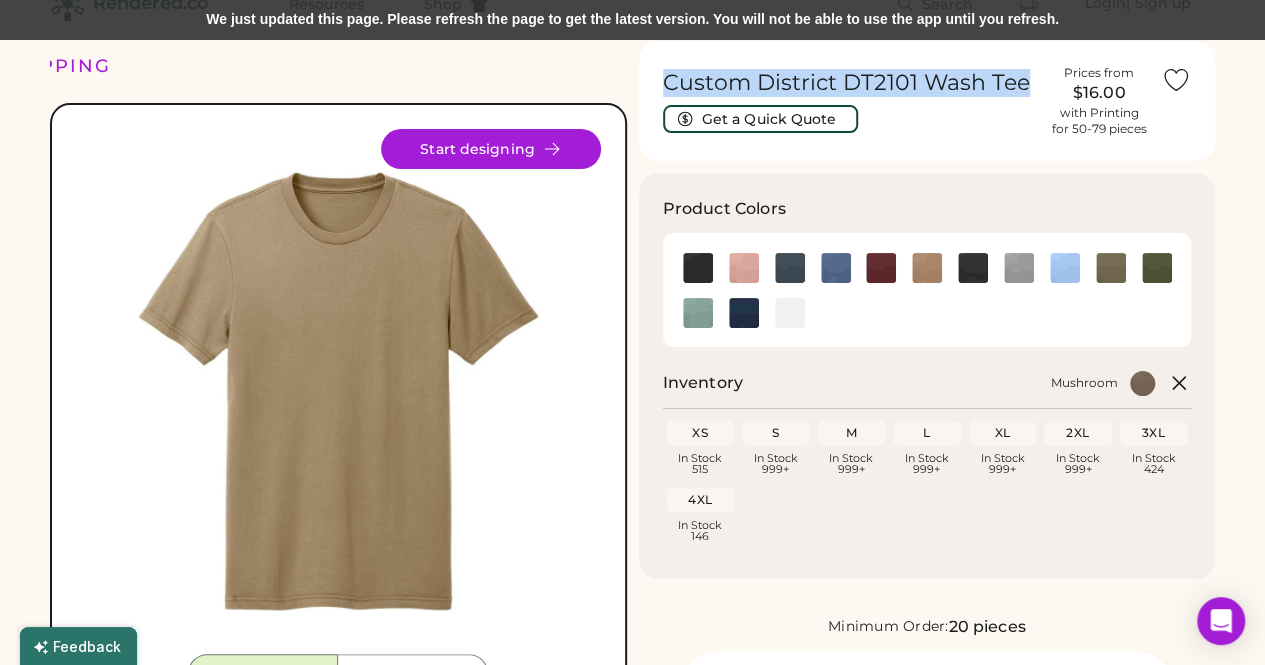 drag, startPoint x: 1027, startPoint y: 81, endPoint x: 667, endPoint y: 76, distance: 360.03473 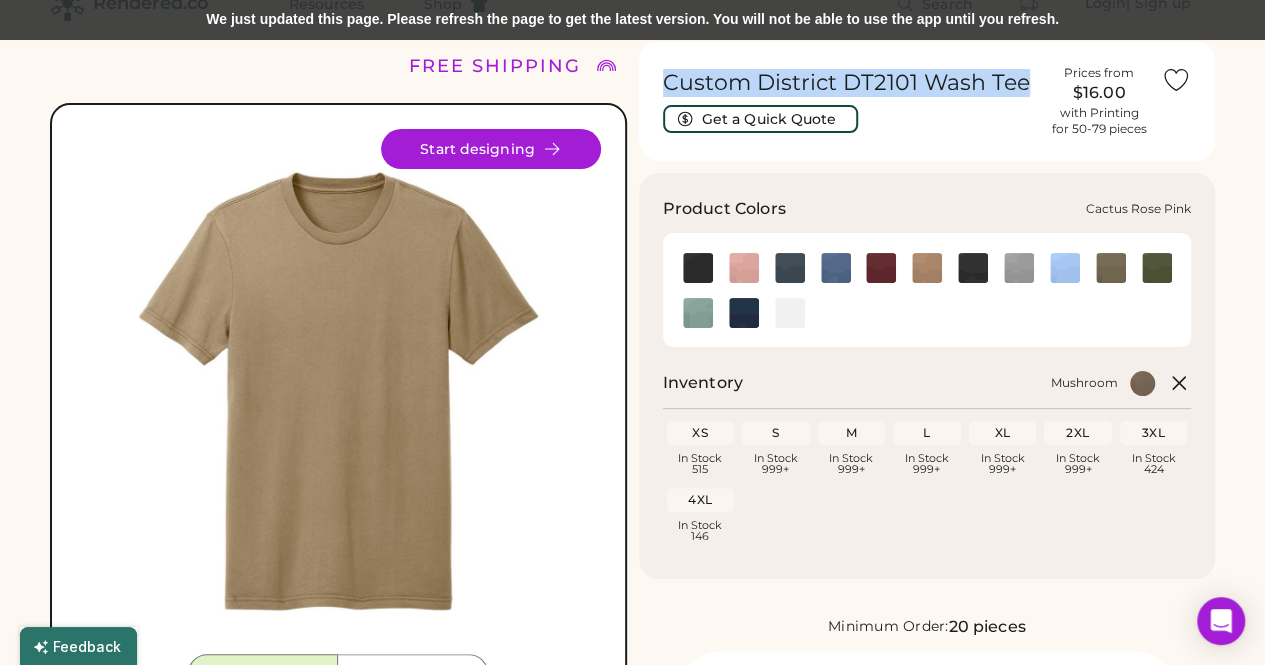 scroll, scrollTop: 0, scrollLeft: 0, axis: both 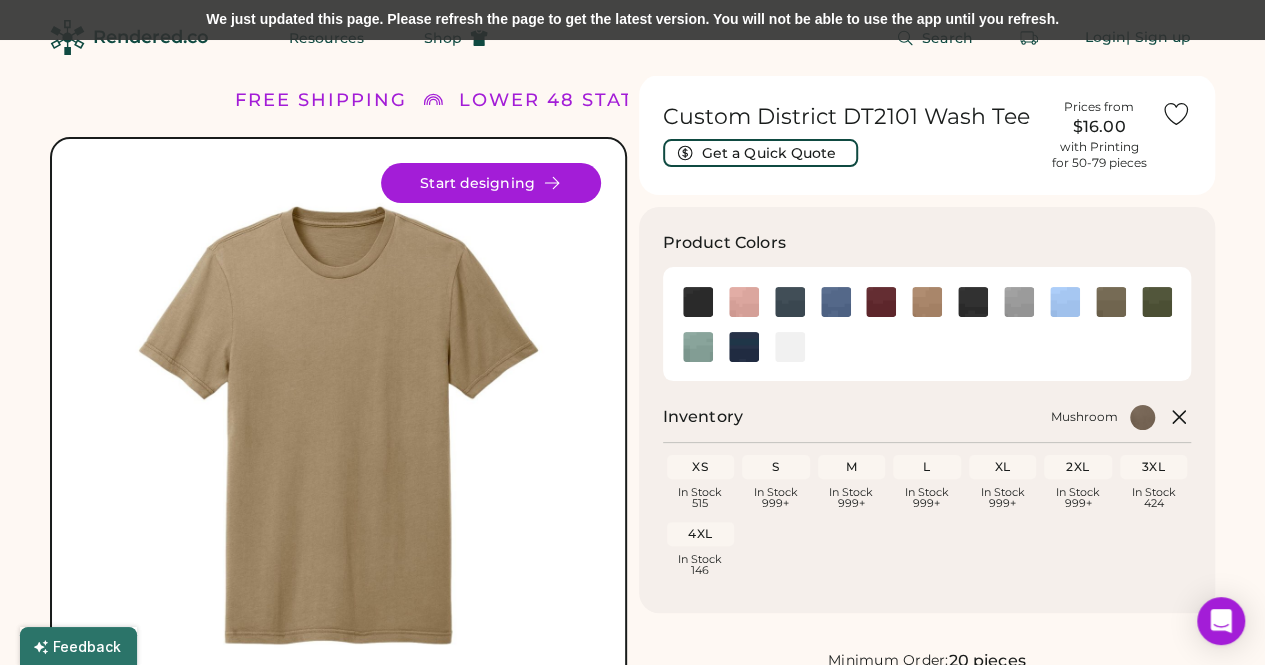 click on "XS In Stock
515 S In Stock
999+ M In Stock
999+ L In Stock
999+ XL In Stock
999+ 2XL In Stock
999+ 3XL In Stock
424 4XL In Stock
146" at bounding box center [927, 522] 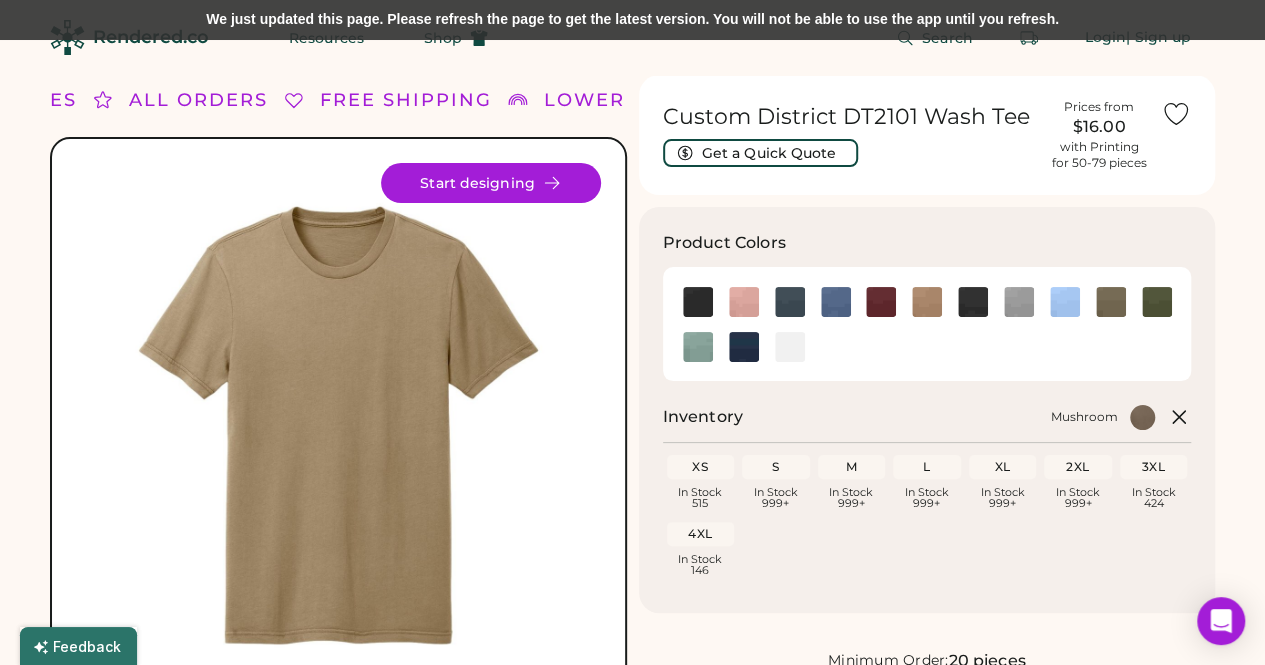click on "FREE SHIPPING LOWER 48 STATES ALL ORDERS FREE SHIPPING LOWER 48 STATES ALL ORDERS FREE SHIPPING Front Back Start designing    ✓ Free Screen Setup  & Digitizing You don't have to worry about any unexpected screen setup or embroidery digitizing fees. Our instant pricing includes all costs associated with setup. ✓ Free PANTONE® Ink Matching When you place a screen printing order, we will custom match all ink colors to official PANTONE MATCHING SYSTEM® colors at no extra cost. ✓ Free Size Upgrades We believe that no one should be charged extra based on their body size. That's why we don't charge more for sizes over XL. ✓ Free Shipping All of our screen printing and embroidery is meticulously crafted at our studio in [CITY], [STATE] and shipped free to the lower 48 states. Custom District DT2101 Wash Tee     Get a Quick Quote Prices from $16.00 with Printing
for 50-79 pieces    Product Colors Inventory Mushroom    XS In Stock
515 S In Stock
999+ M In Stock
999+ L In Stock
999+ XL In Stock
999+ 2XL 3XL" at bounding box center [632, 1269] 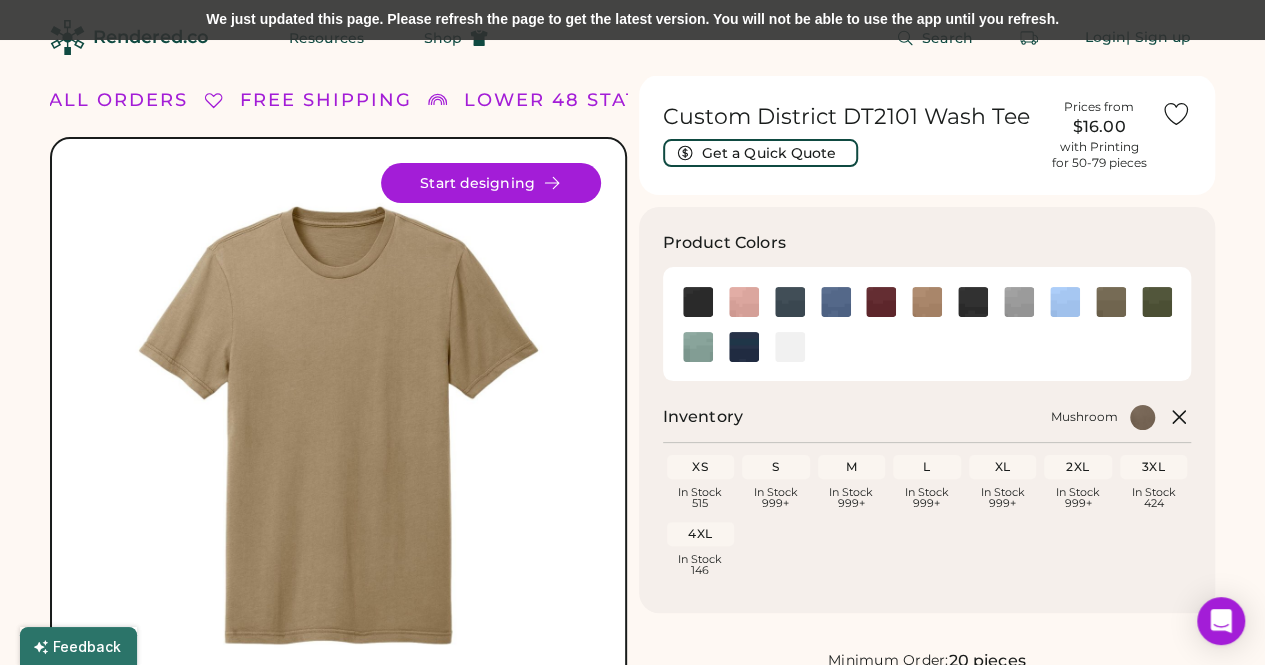click on "Custom District DT2101 Wash Tee" at bounding box center (850, 117) 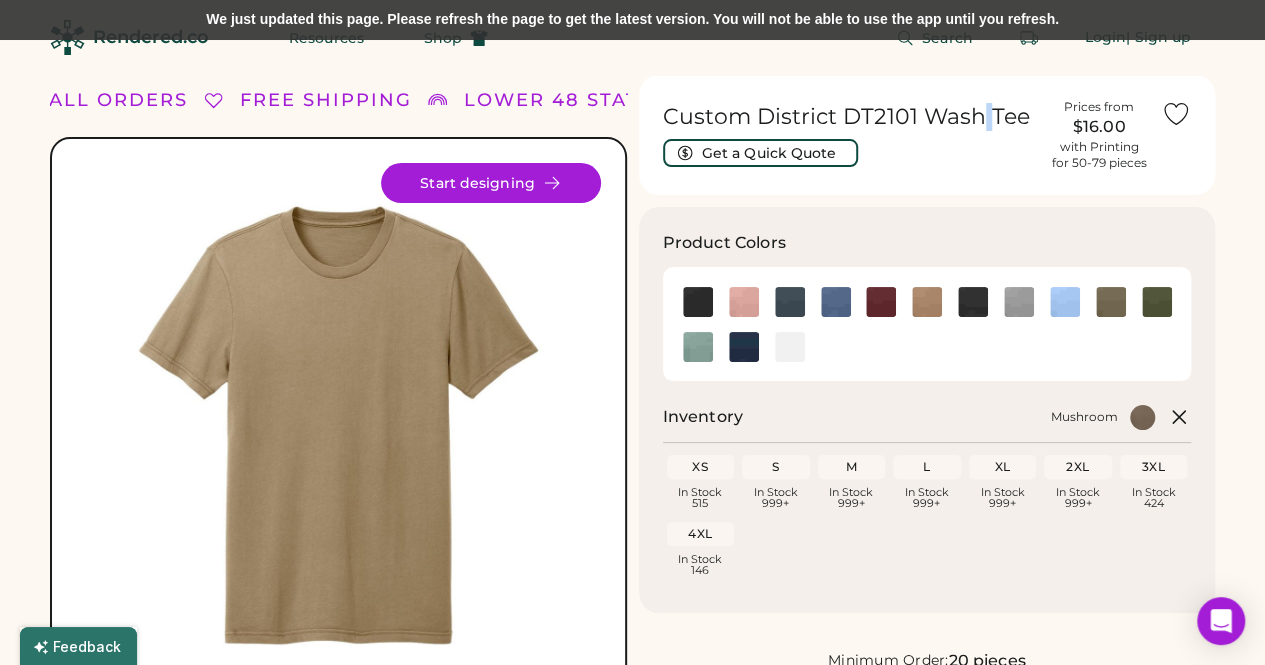 click on "Custom District DT2101 Wash Tee" at bounding box center [850, 117] 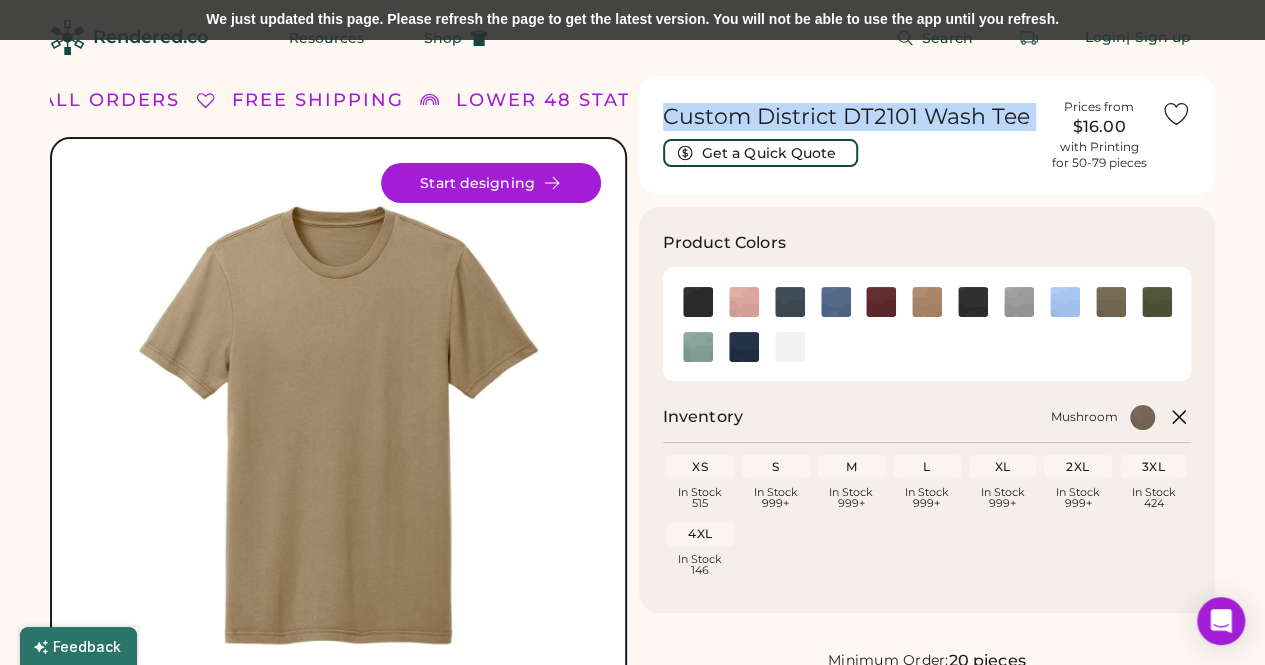 click on "Custom District DT2101 Wash Tee" at bounding box center [850, 117] 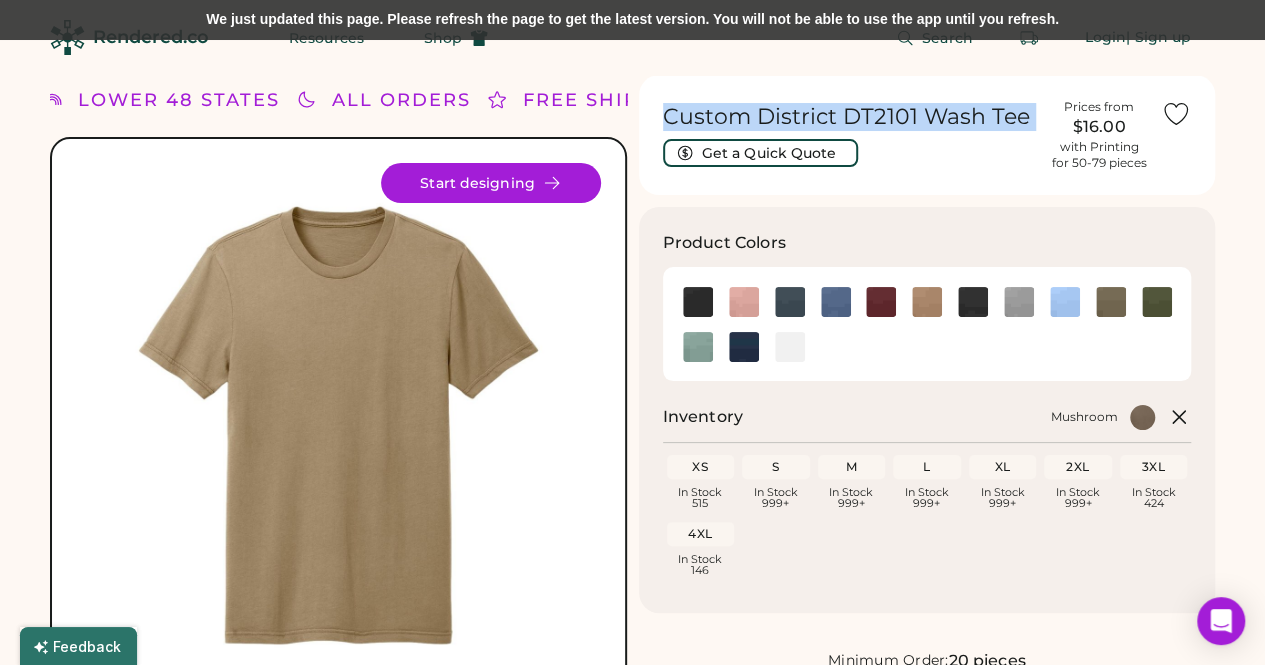 click on "FREE SHIPPING LOWER 48 STATES ALL ORDERS FREE SHIPPING LOWER 48 STATES ALL ORDERS FREE SHIPPING Front Back Start designing    ✓ Free Screen Setup  & Digitizing You don't have to worry about any unexpected screen setup or embroidery digitizing fees. Our instant pricing includes all costs associated with setup. ✓ Free PANTONE® Ink Matching When you place a screen printing order, we will custom match all ink colors to official PANTONE MATCHING SYSTEM® colors at no extra cost. ✓ Free Size Upgrades We believe that no one should be charged extra based on their body size. That's why we don't charge more for sizes over XL. ✓ Free Shipping All of our screen printing and embroidery is meticulously crafted at our studio in [CITY], [STATE] and shipped free to the lower 48 states. Custom District DT2101 Wash Tee     Get a Quick Quote Prices from $16.00 with Printing
for 50-79 pieces    Product Colors Inventory Mushroom    XS In Stock
515 S In Stock
999+ M In Stock
999+ L In Stock
999+ XL In Stock
999+ 2XL 3XL" at bounding box center [632, 1269] 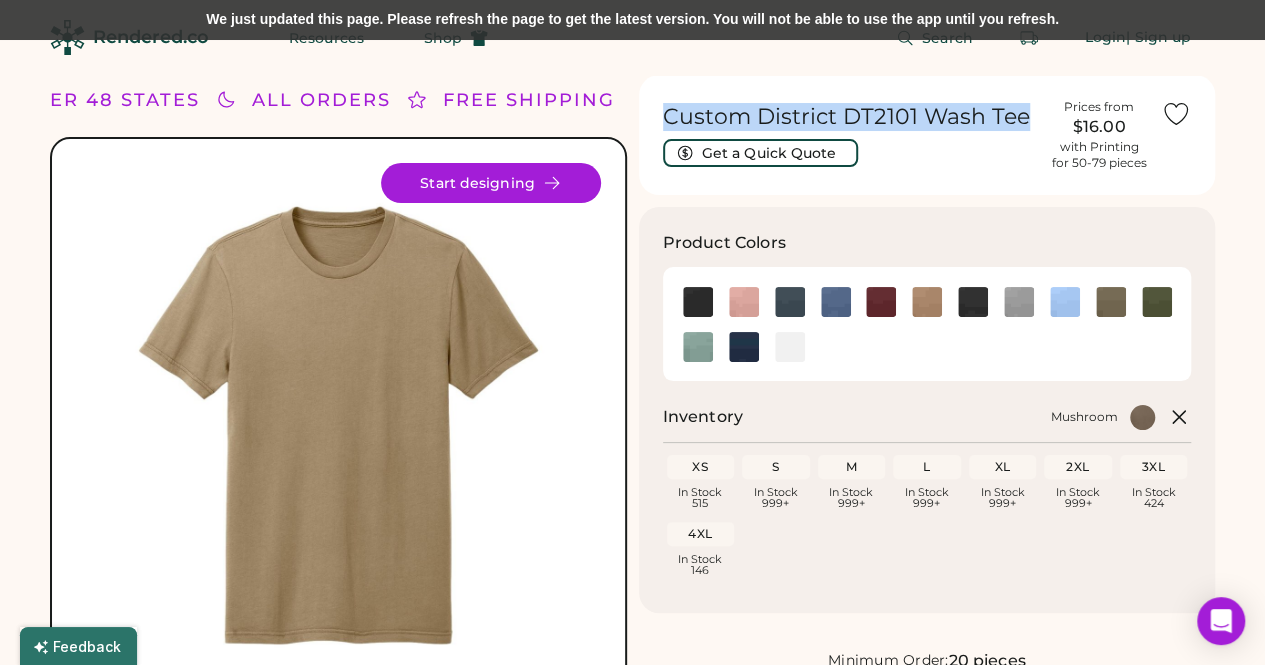 drag, startPoint x: 1027, startPoint y: 121, endPoint x: 646, endPoint y: 119, distance: 381.00525 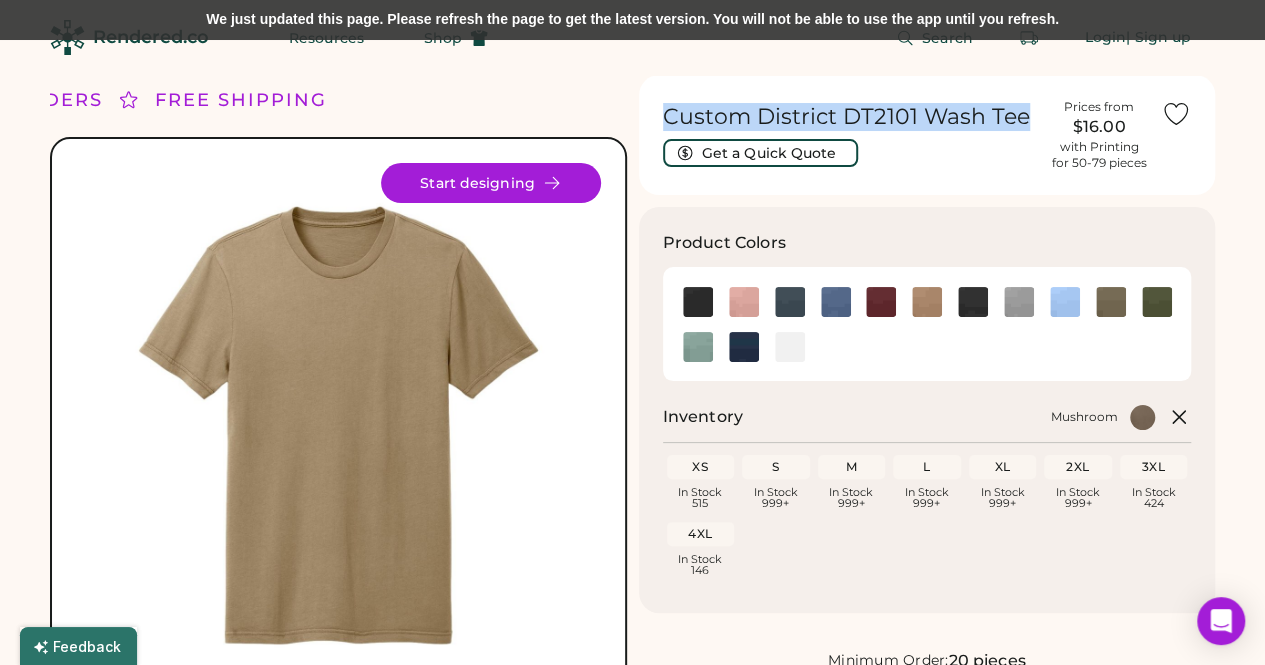 click on "FREE SHIPPING LOWER 48 STATES ALL ORDERS FREE SHIPPING LOWER 48 STATES ALL ORDERS FREE SHIPPING Front Back Start designing    ✓ Free Screen Setup  & Digitizing You don't have to worry about any unexpected screen setup or embroidery digitizing fees. Our instant pricing includes all costs associated with setup. ✓ Free PANTONE® Ink Matching When you place a screen printing order, we will custom match all ink colors to official PANTONE MATCHING SYSTEM® colors at no extra cost. ✓ Free Size Upgrades We believe that no one should be charged extra based on their body size. That's why we don't charge more for sizes over XL. ✓ Free Shipping All of our screen printing and embroidery is meticulously crafted at our studio in [CITY], [STATE] and shipped free to the lower 48 states. Custom District DT2101 Wash Tee     Get a Quick Quote Prices from $16.00 with Printing
for 50-79 pieces    Product Colors Inventory Mushroom    XS In Stock
515 S In Stock
999+ M In Stock
999+ L In Stock
999+ XL In Stock
999+ 2XL 3XL" at bounding box center (632, 1269) 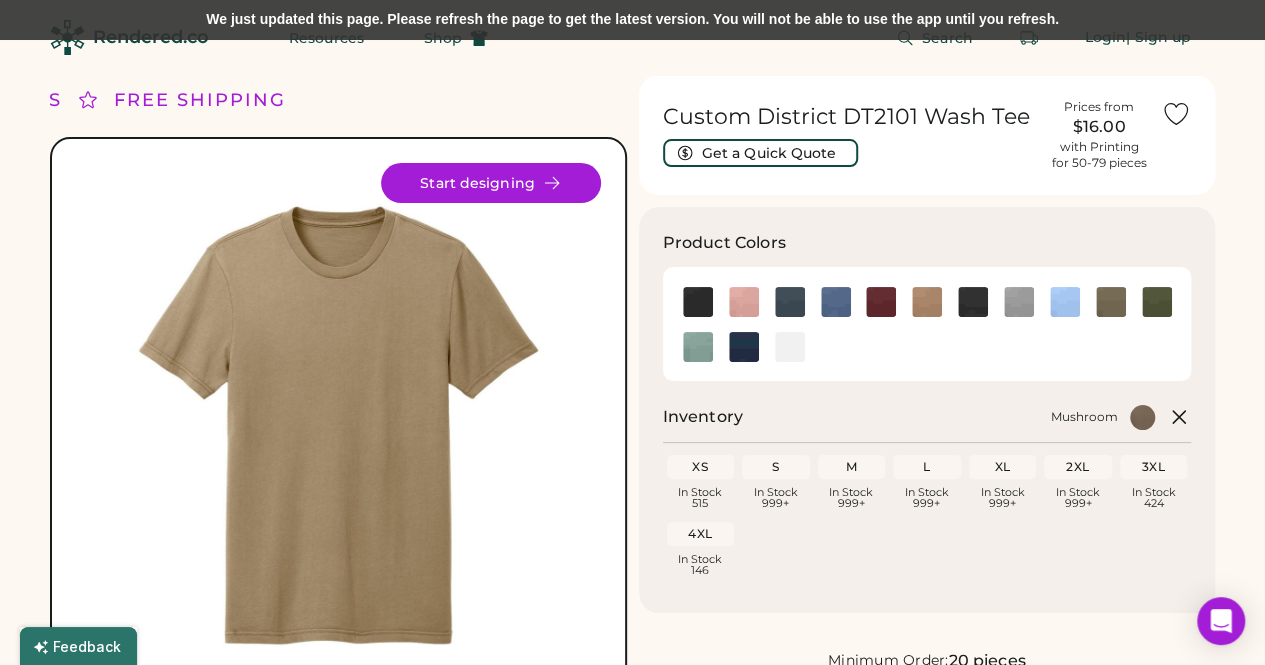 click on "Custom District DT2101 Wash Tee" at bounding box center [850, 117] 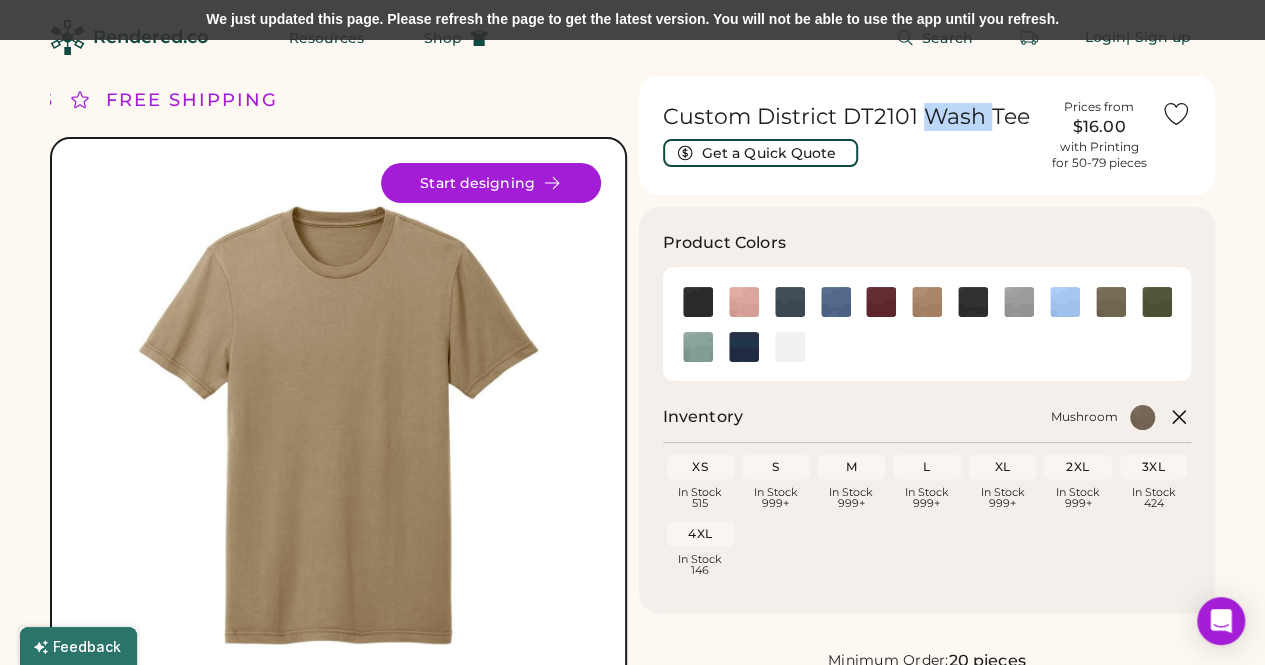 click on "Custom District DT2101 Wash Tee" at bounding box center (850, 117) 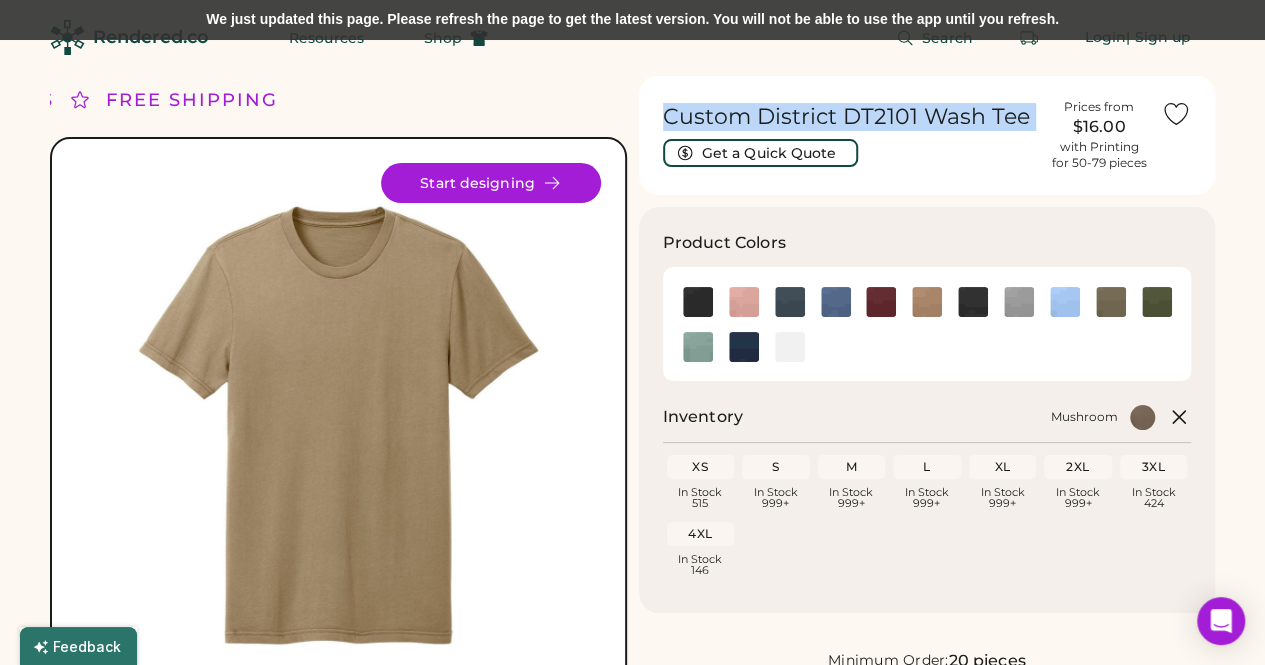 click on "Custom District DT2101 Wash Tee" at bounding box center [850, 117] 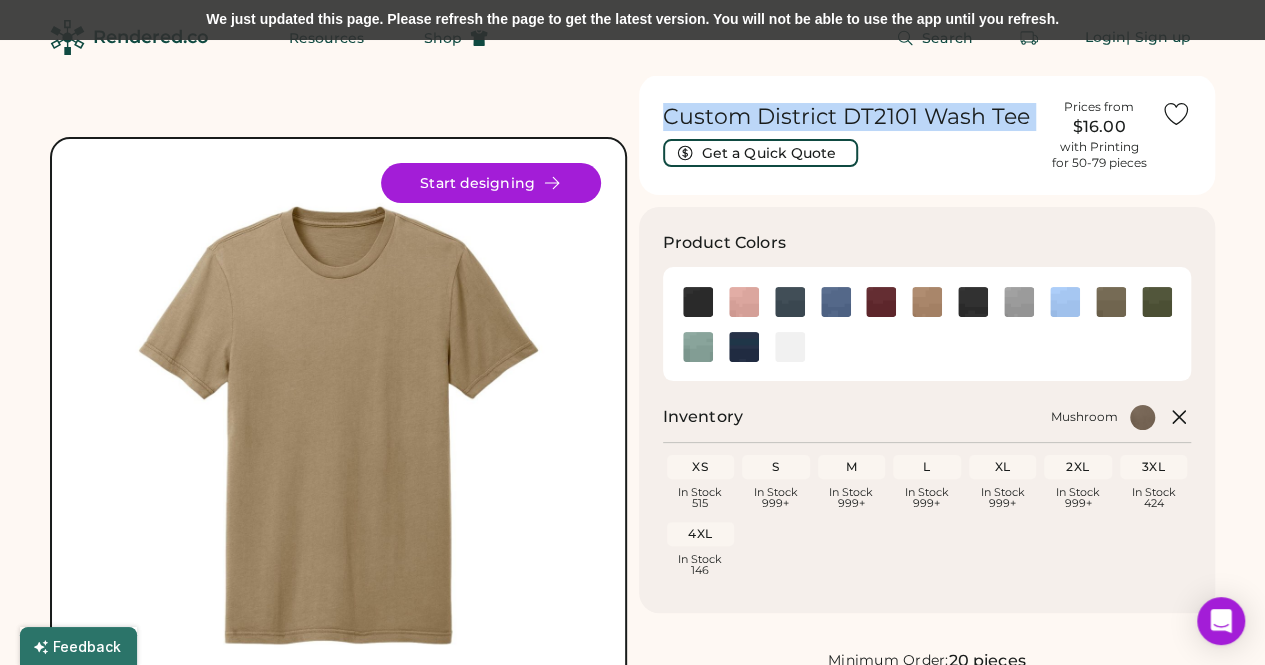 click on "FREE SHIPPING LOWER 48 STATES ALL ORDERS FREE SHIPPING LOWER 48 STATES ALL ORDERS FREE SHIPPING Front Back Start designing    ✓ Free Screen Setup  & Digitizing You don't have to worry about any unexpected screen setup or embroidery digitizing fees. Our instant pricing includes all costs associated with setup. ✓ Free PANTONE® Ink Matching When you place a screen printing order, we will custom match all ink colors to official PANTONE MATCHING SYSTEM® colors at no extra cost. ✓ Free Size Upgrades We believe that no one should be charged extra based on their body size. That's why we don't charge more for sizes over XL. ✓ Free Shipping All of our screen printing and embroidery is meticulously crafted at our studio in [CITY], [STATE] and shipped free to the lower 48 states. Custom District DT2101 Wash Tee     Get a Quick Quote Prices from $16.00 with Printing
for 50-79 pieces    Product Colors Inventory Mushroom    XS In Stock
515 S In Stock
999+ M In Stock
999+ L In Stock
999+ XL In Stock
999+ 2XL 3XL" at bounding box center (632, 1269) 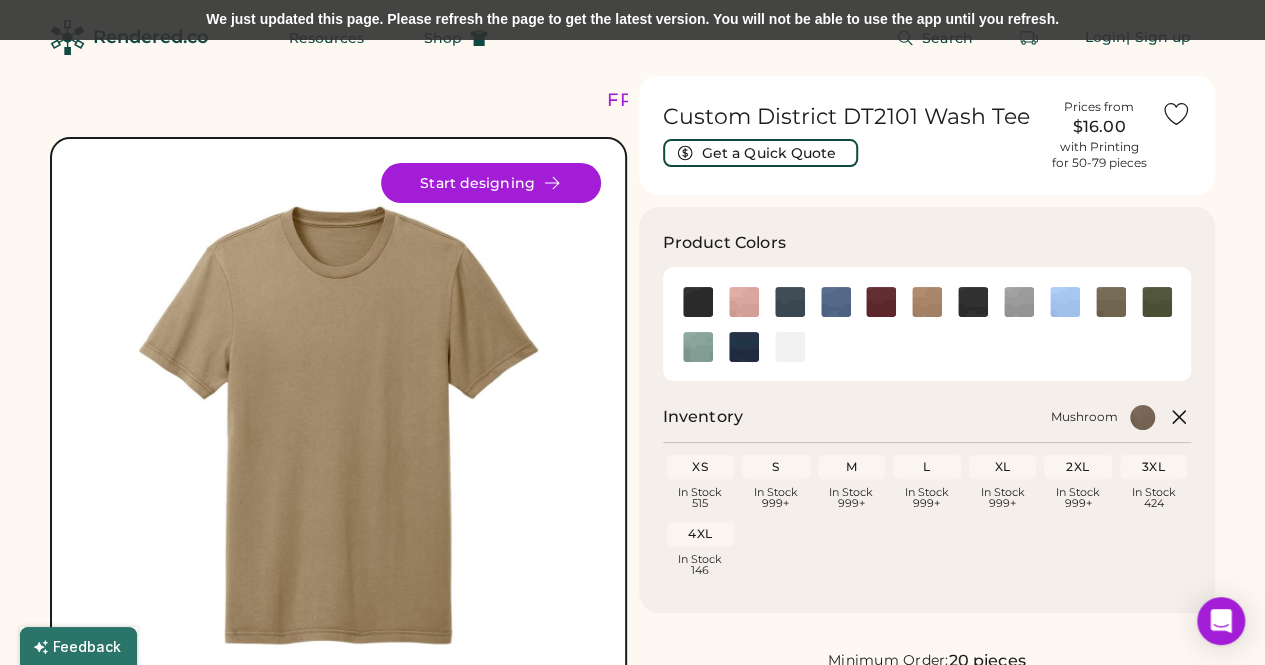 click on "Custom District DT2101 Wash Tee" at bounding box center (850, 117) 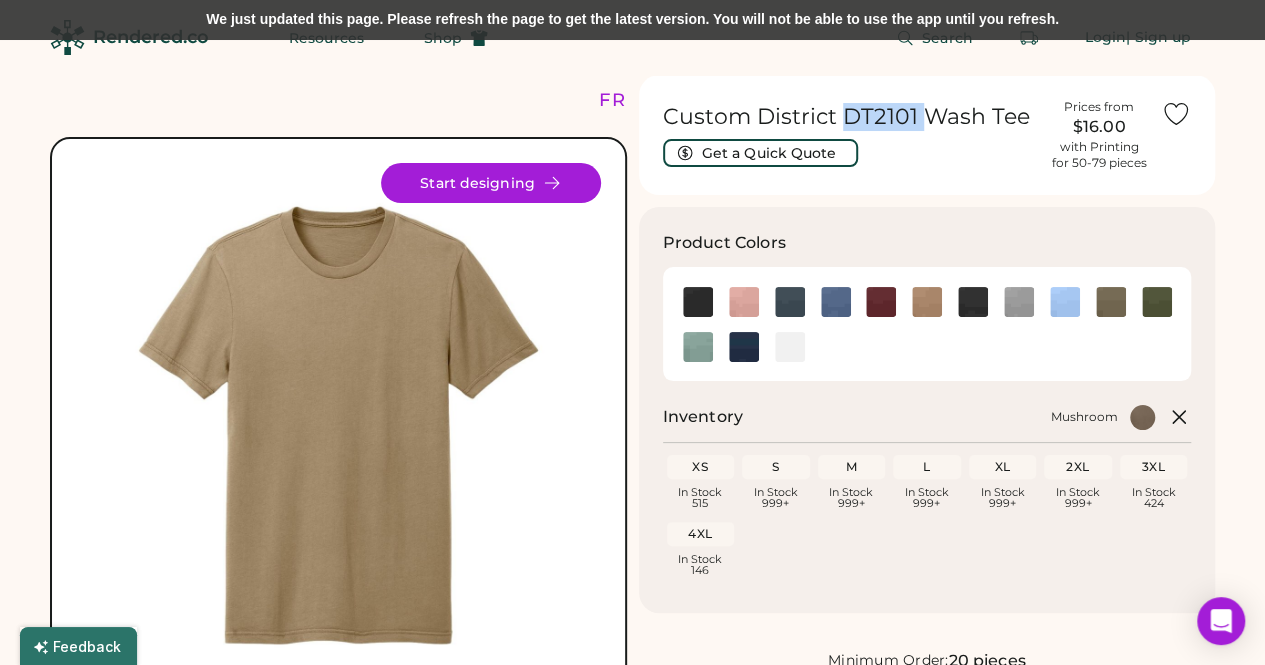 click on "Custom District DT2101 Wash Tee" at bounding box center (850, 117) 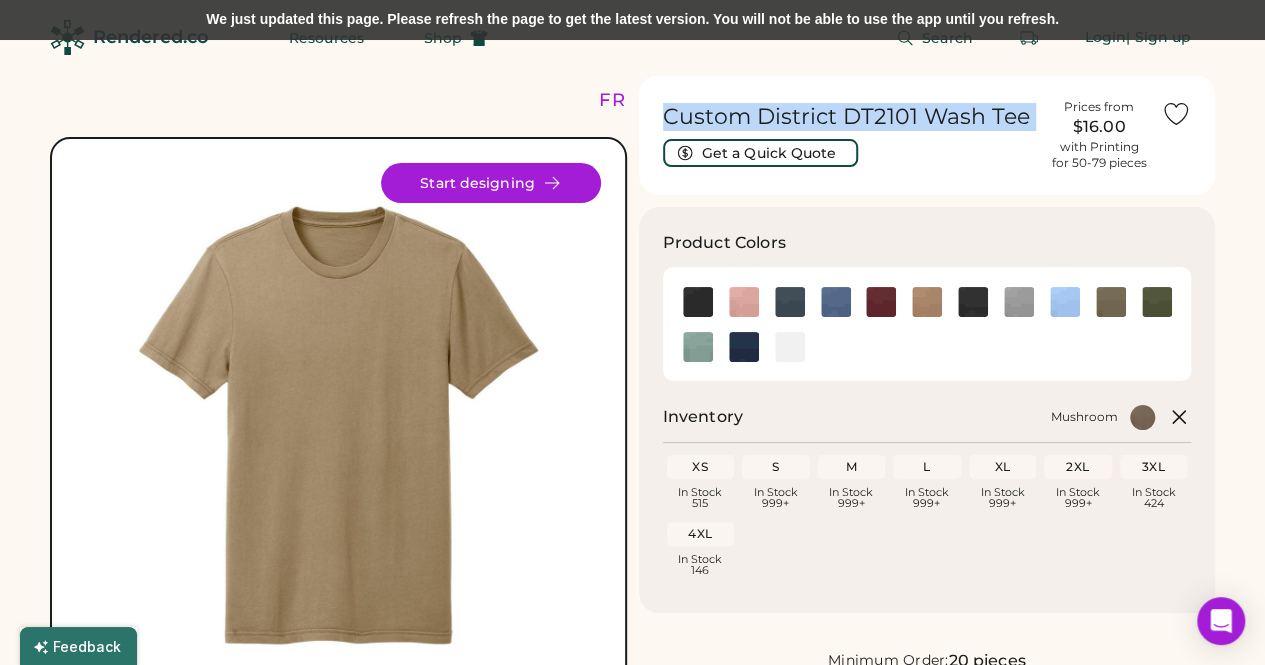 click on "Custom District DT2101 Wash Tee" at bounding box center (850, 117) 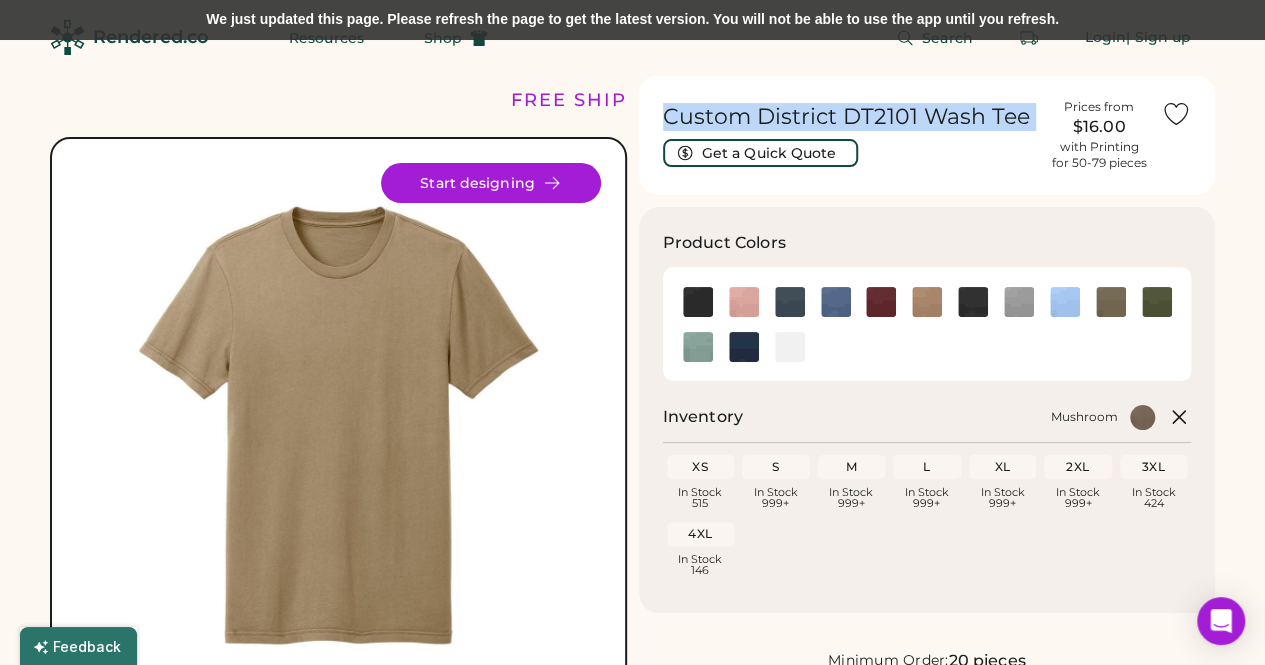 copy on "Custom District DT2101 Wash Tee     Get a Quick Quote" 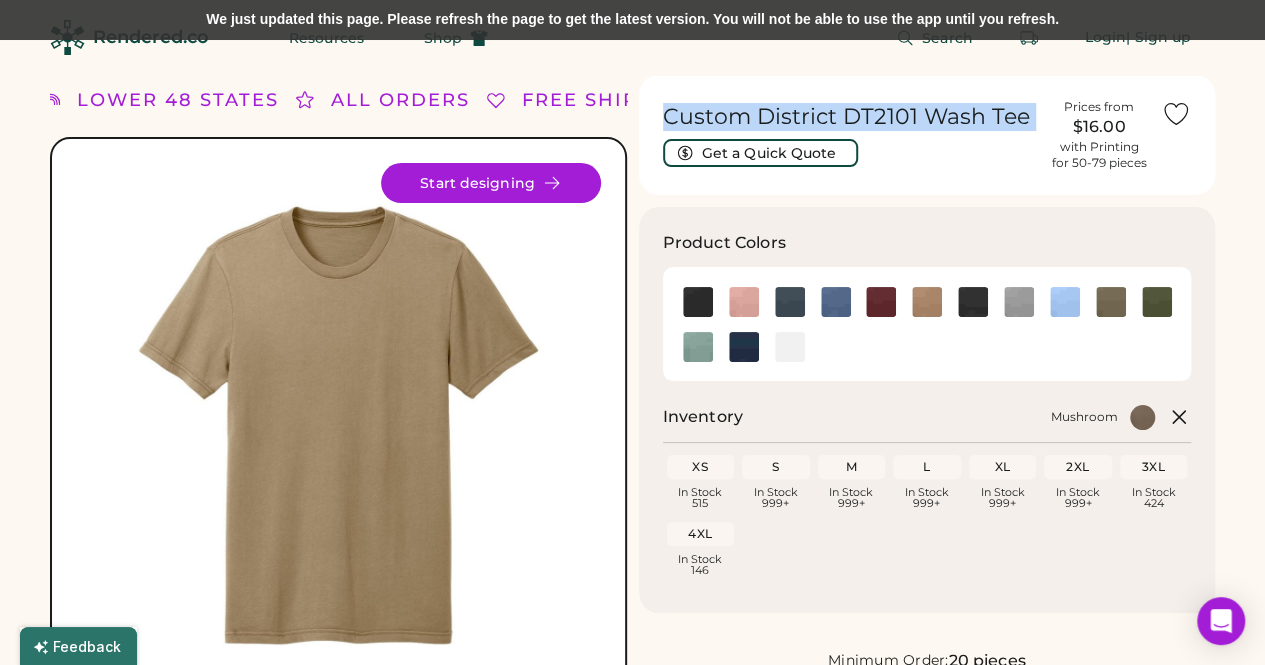 click on "FREE SHIPPING LOWER 48 STATES ALL ORDERS FREE SHIPPING LOWER 48 STATES ALL ORDERS FREE SHIPPING Front Back Start designing    ✓ Free Screen Setup  & Digitizing You don't have to worry about any unexpected screen setup or embroidery digitizing fees. Our instant pricing includes all costs associated with setup. ✓ Free PANTONE® Ink Matching When you place a screen printing order, we will custom match all ink colors to official PANTONE MATCHING SYSTEM® colors at no extra cost. ✓ Free Size Upgrades We believe that no one should be charged extra based on their body size. That's why we don't charge more for sizes over XL. ✓ Free Shipping All of our screen printing and embroidery is meticulously crafted at our studio in [CITY], [STATE] and shipped free to the lower 48 states. Custom District DT2101 Wash Tee     Get a Quick Quote Prices from $16.00 with Printing
for 50-79 pieces    Product Colors Inventory Mushroom    XS In Stock
515 S In Stock
999+ M In Stock
999+ L In Stock
999+ XL In Stock
999+ 2XL 3XL" at bounding box center (632, 1269) 